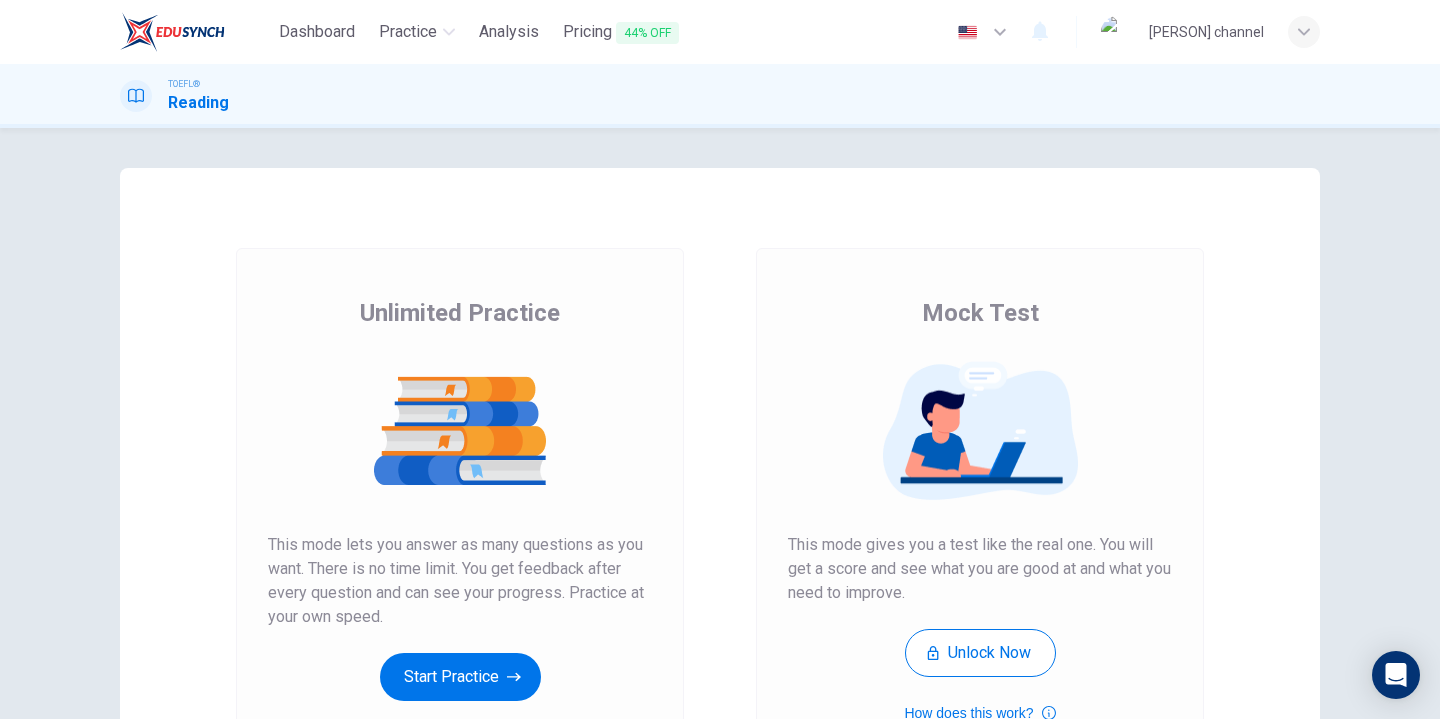 scroll, scrollTop: 0, scrollLeft: 0, axis: both 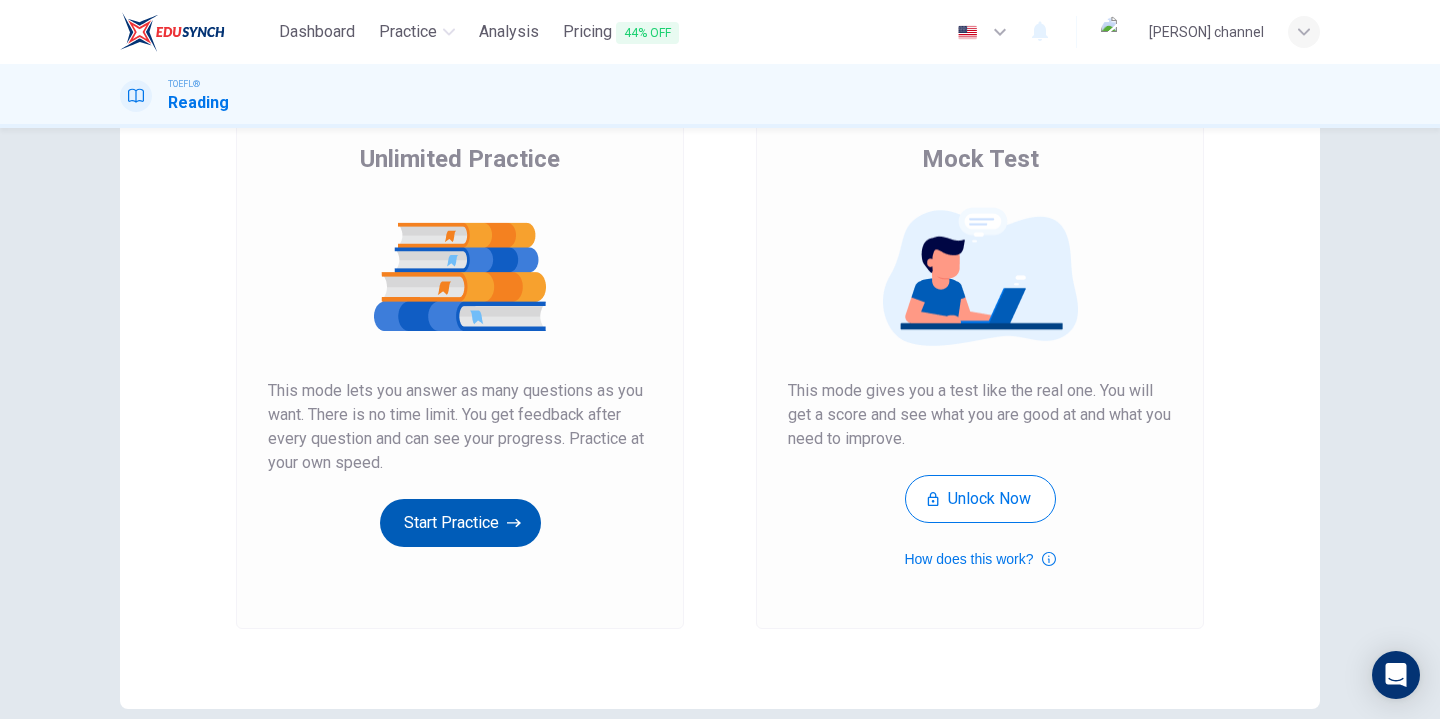 click on "Start Practice" at bounding box center (460, 523) 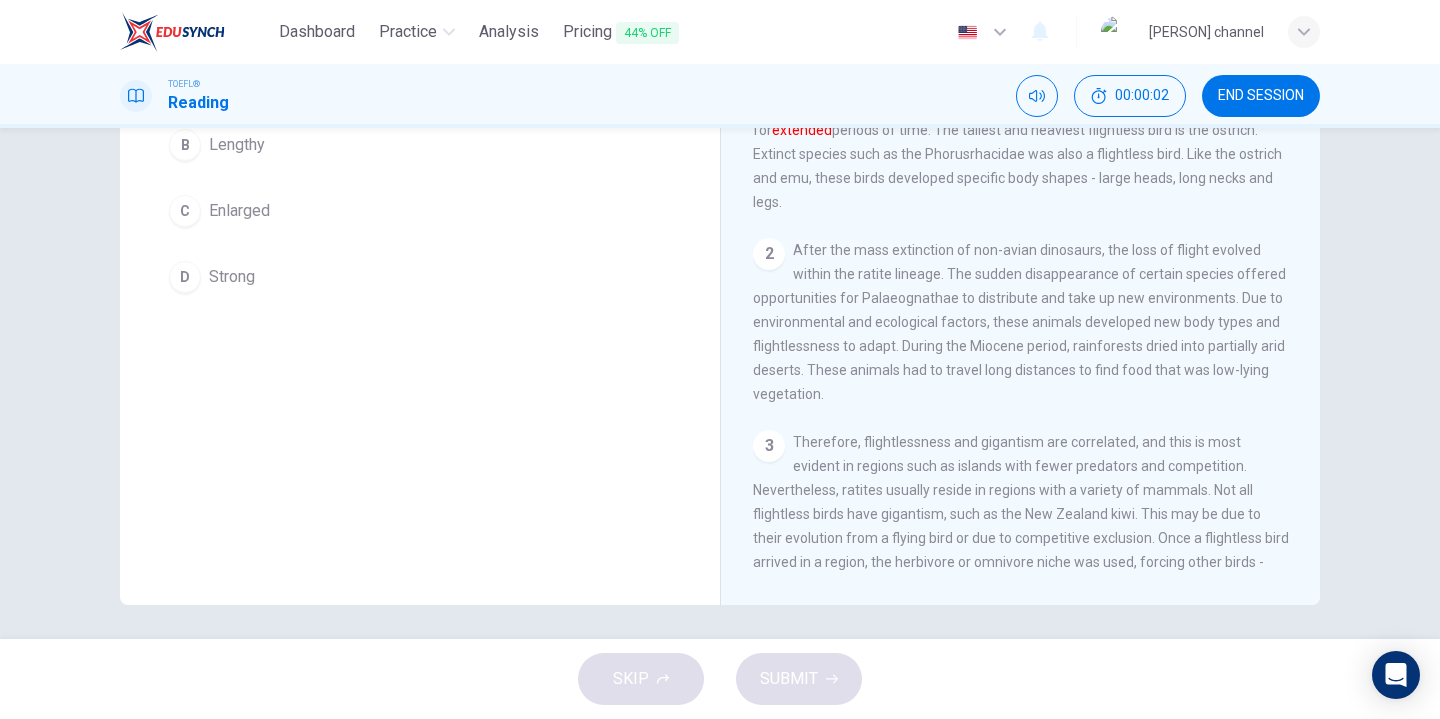 scroll, scrollTop: 264, scrollLeft: 0, axis: vertical 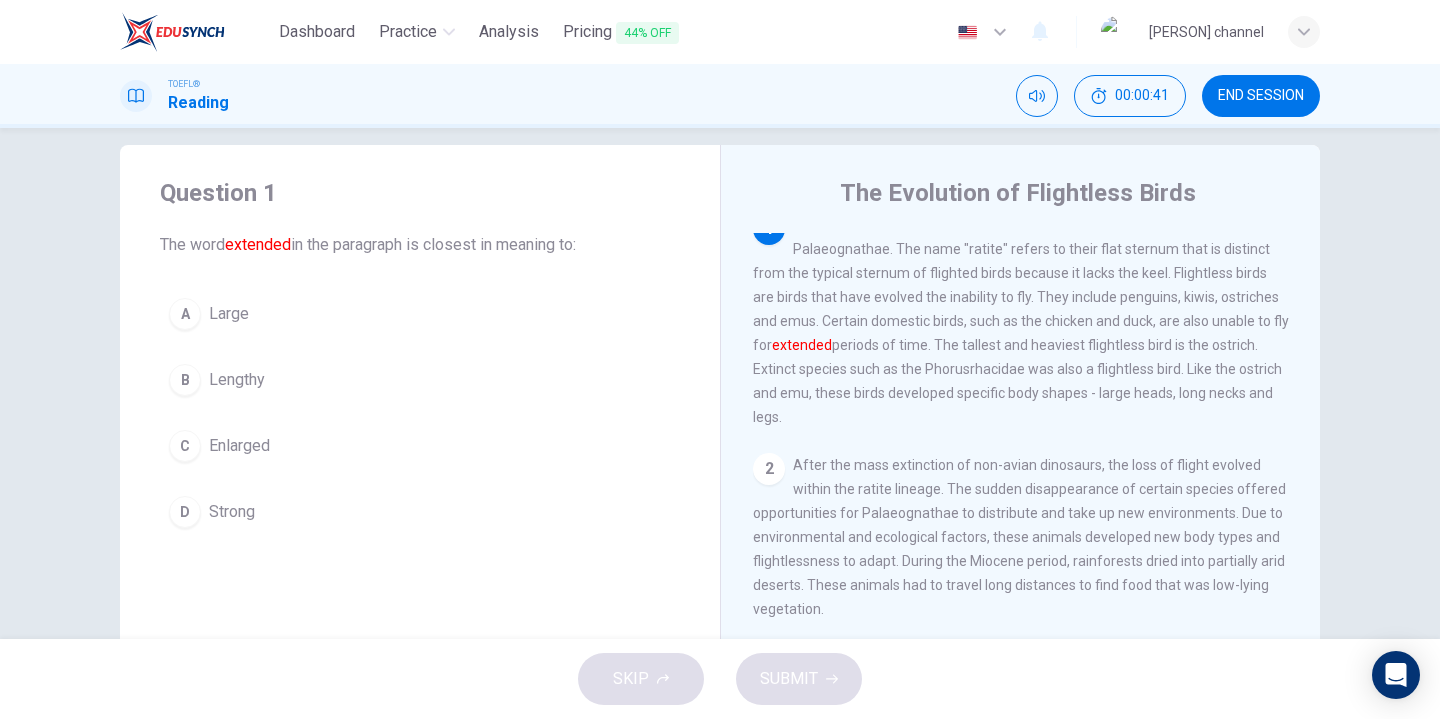 click on "Strong" at bounding box center (229, 314) 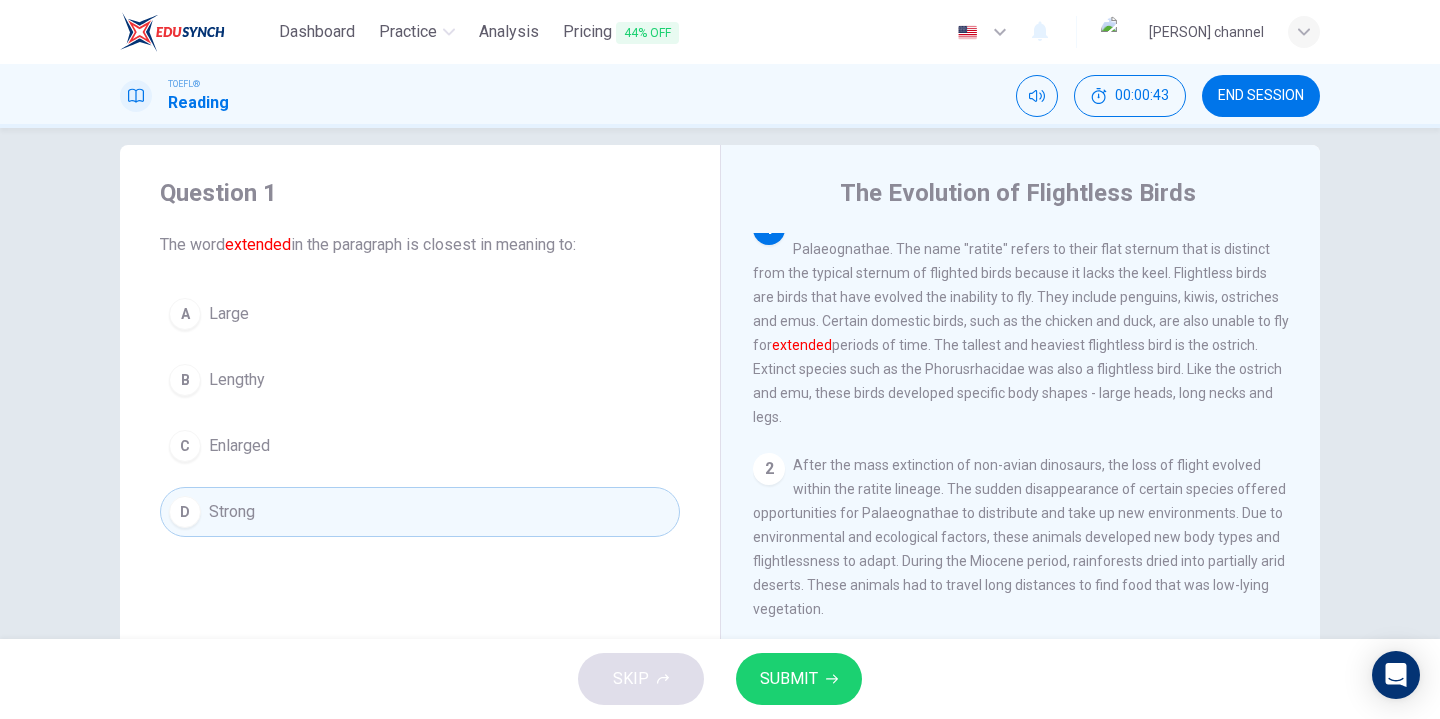 click on "SUBMIT" at bounding box center (789, 679) 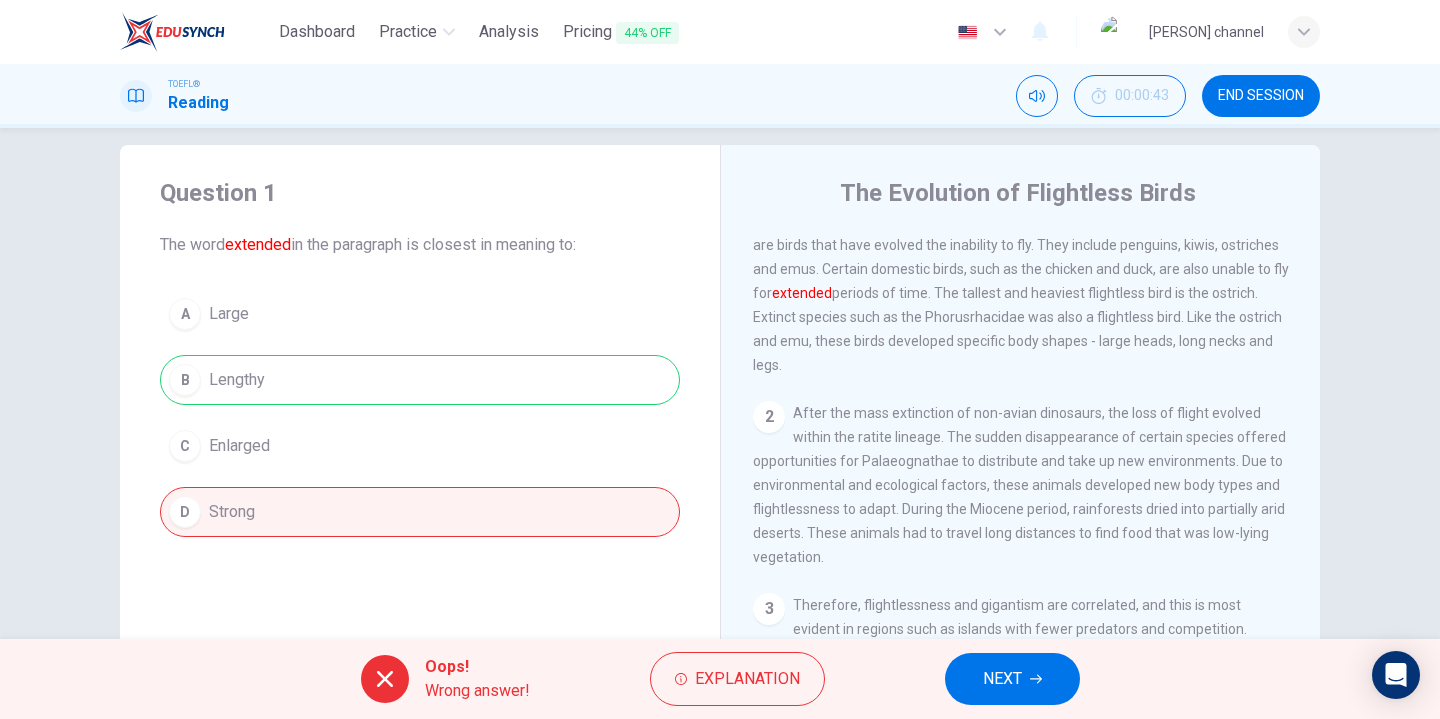 scroll, scrollTop: 77, scrollLeft: 0, axis: vertical 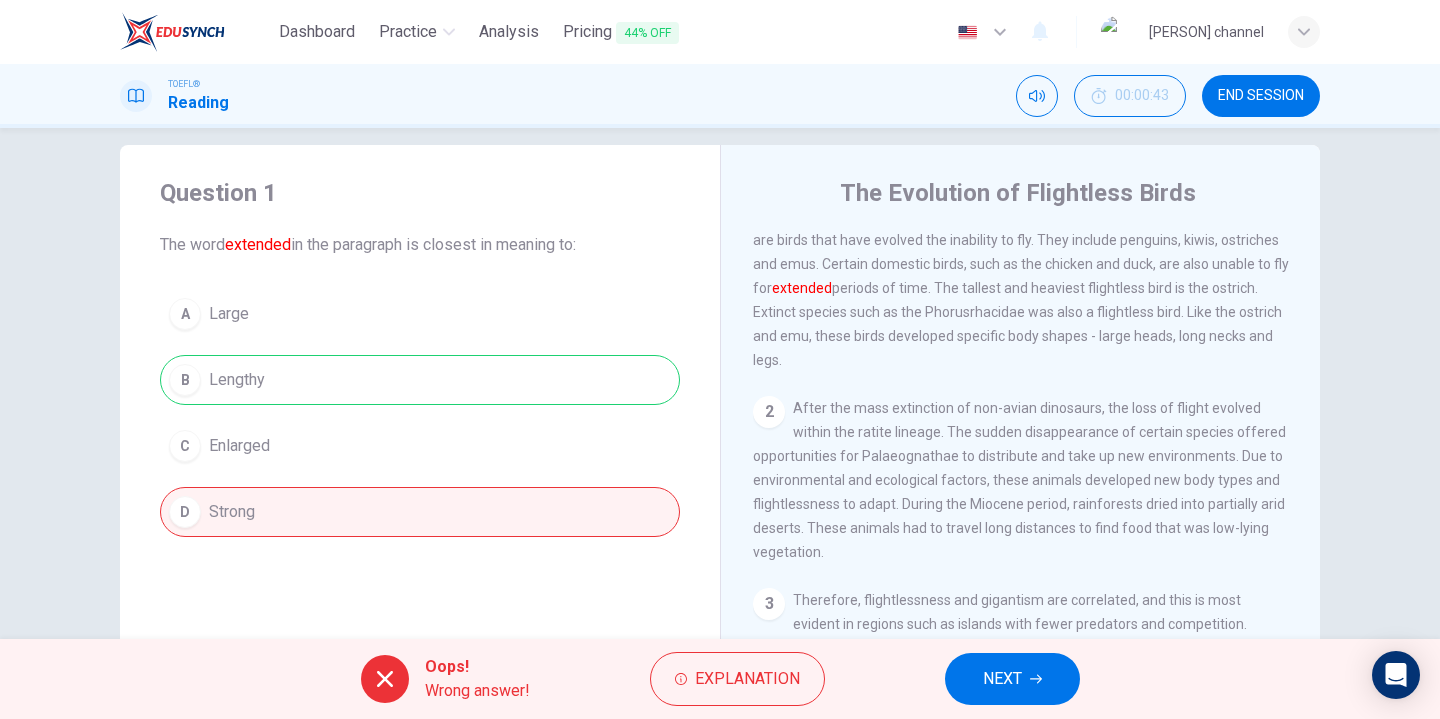 click on "A Large B Lengthy C Enlarged D Strong" at bounding box center [420, 413] 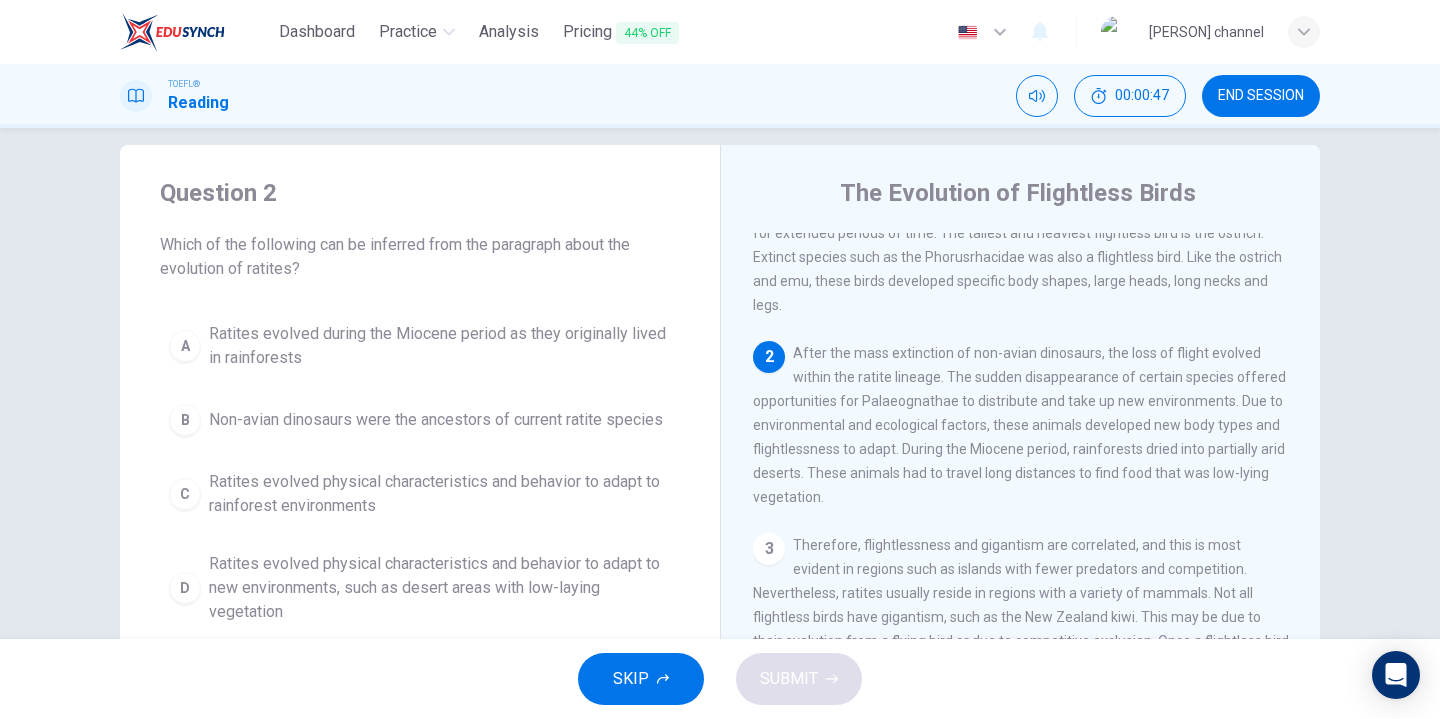 scroll, scrollTop: 123, scrollLeft: 0, axis: vertical 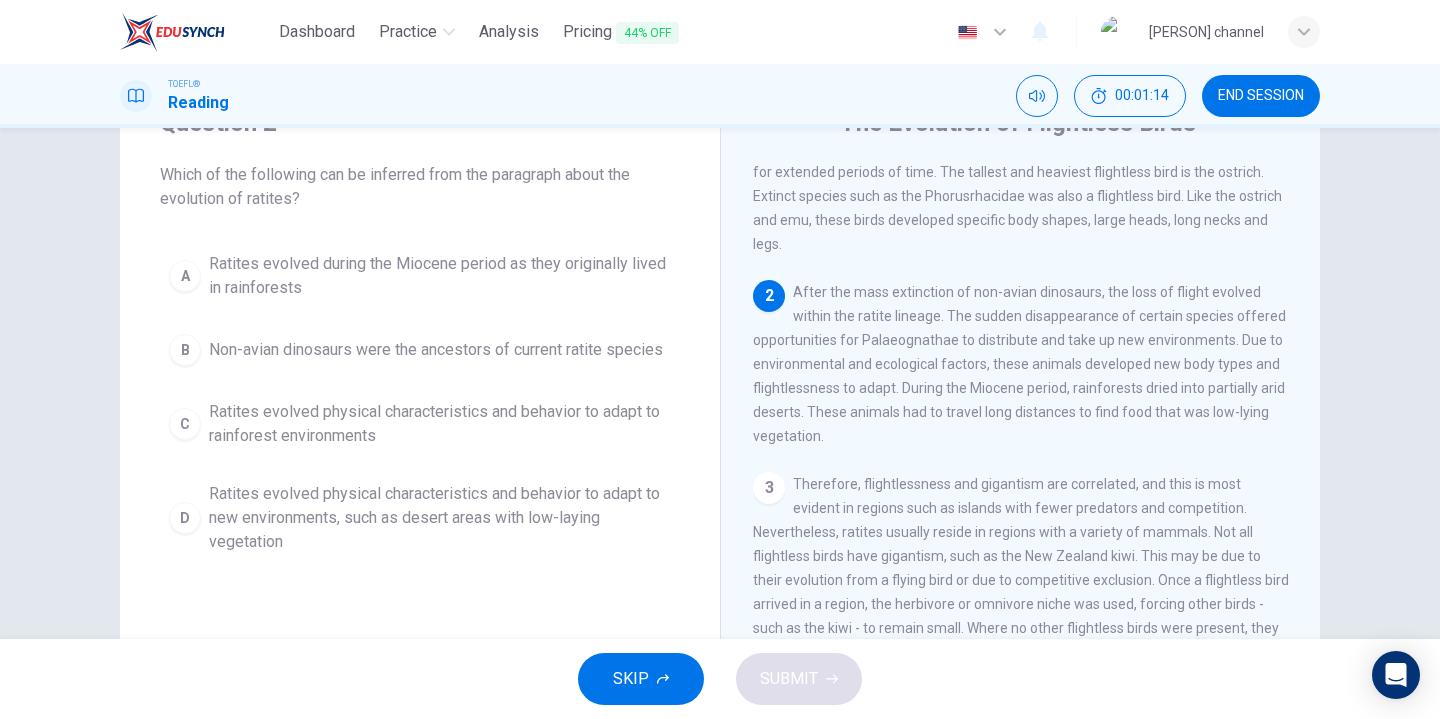 click on "Ratites evolved physical characteristics and behavior to adapt to rainforest environments" at bounding box center (440, 276) 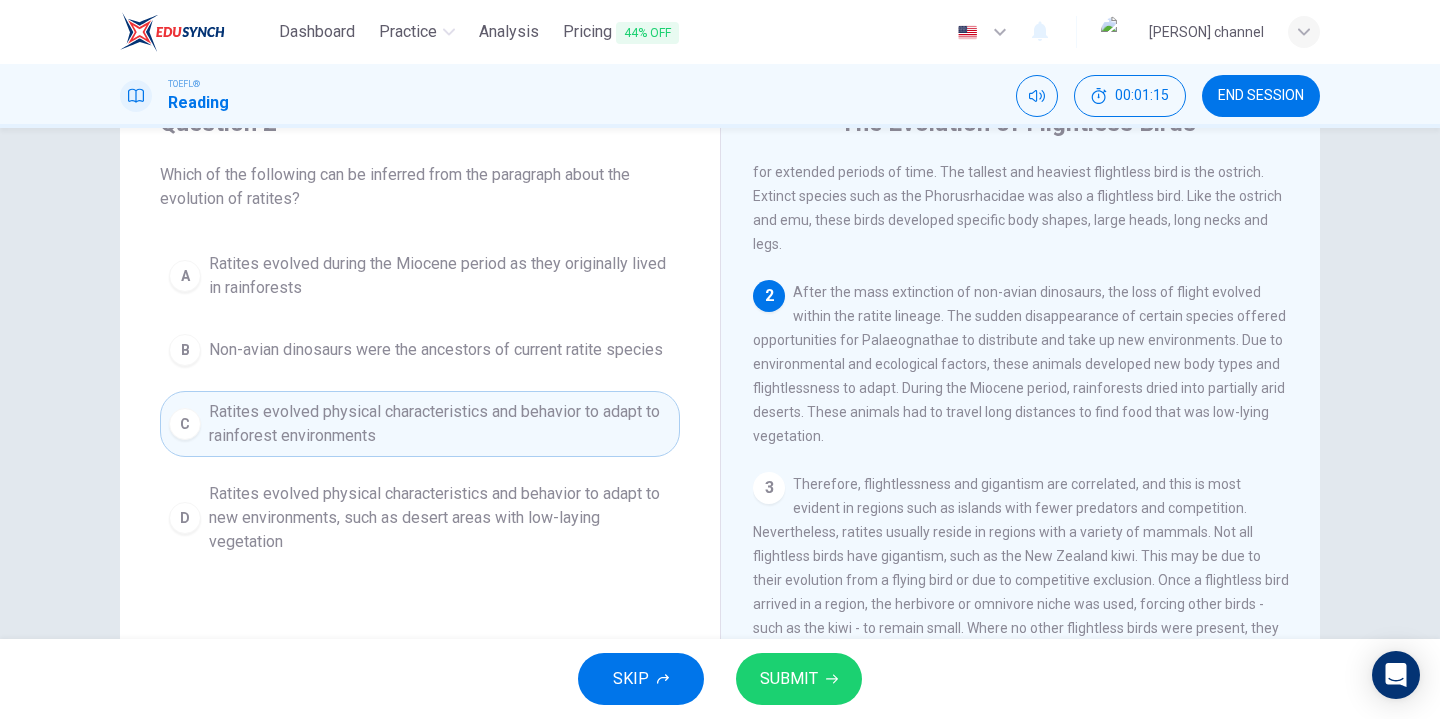click on "SUBMIT" at bounding box center (789, 679) 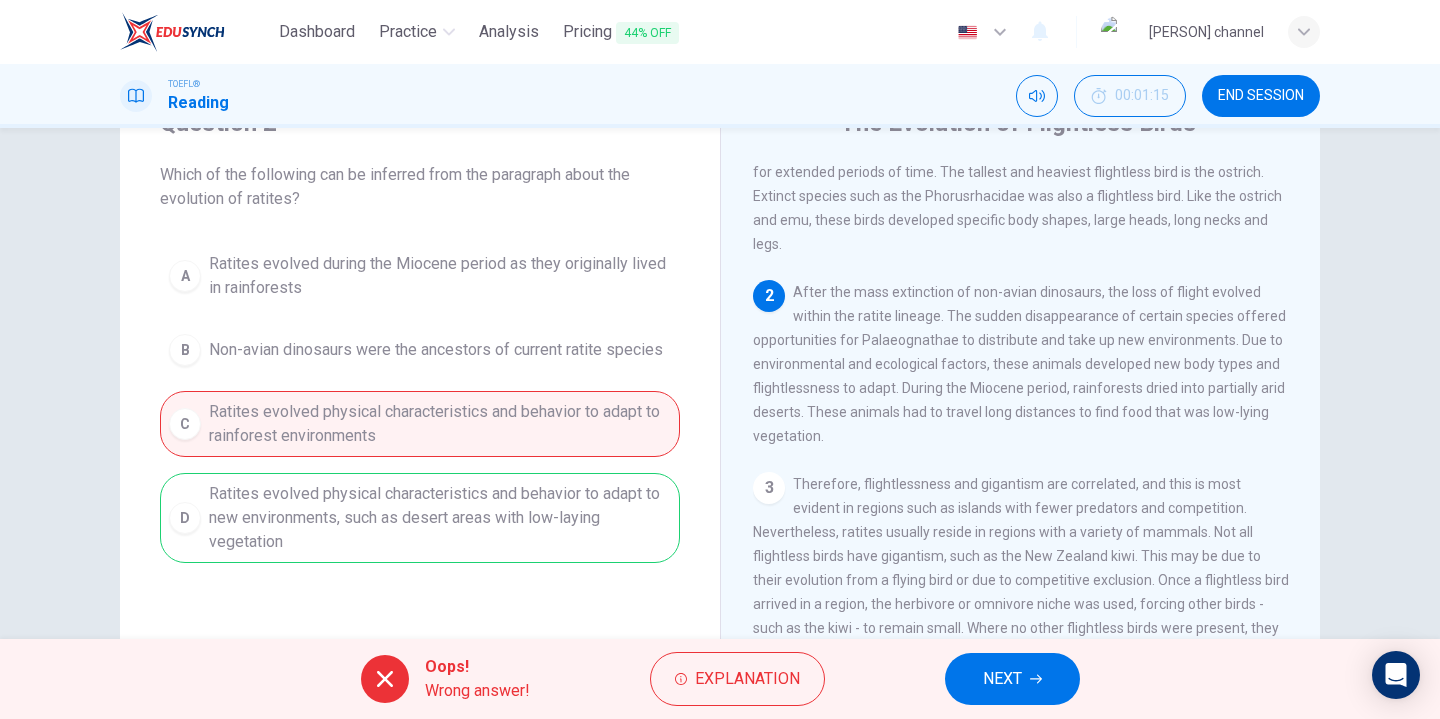 click on "A Ratites evolved during the Miocene period as they originally lived in rainforests B Non-avian dinosaurs were the ancestors of current ratite species C Ratites evolved physical characteristics and behavior to adapt to rainforest environments D Ratites evolved physical characteristics and behavior to adapt to new environments, such as desert areas with low-laying vegetation" at bounding box center [420, 403] 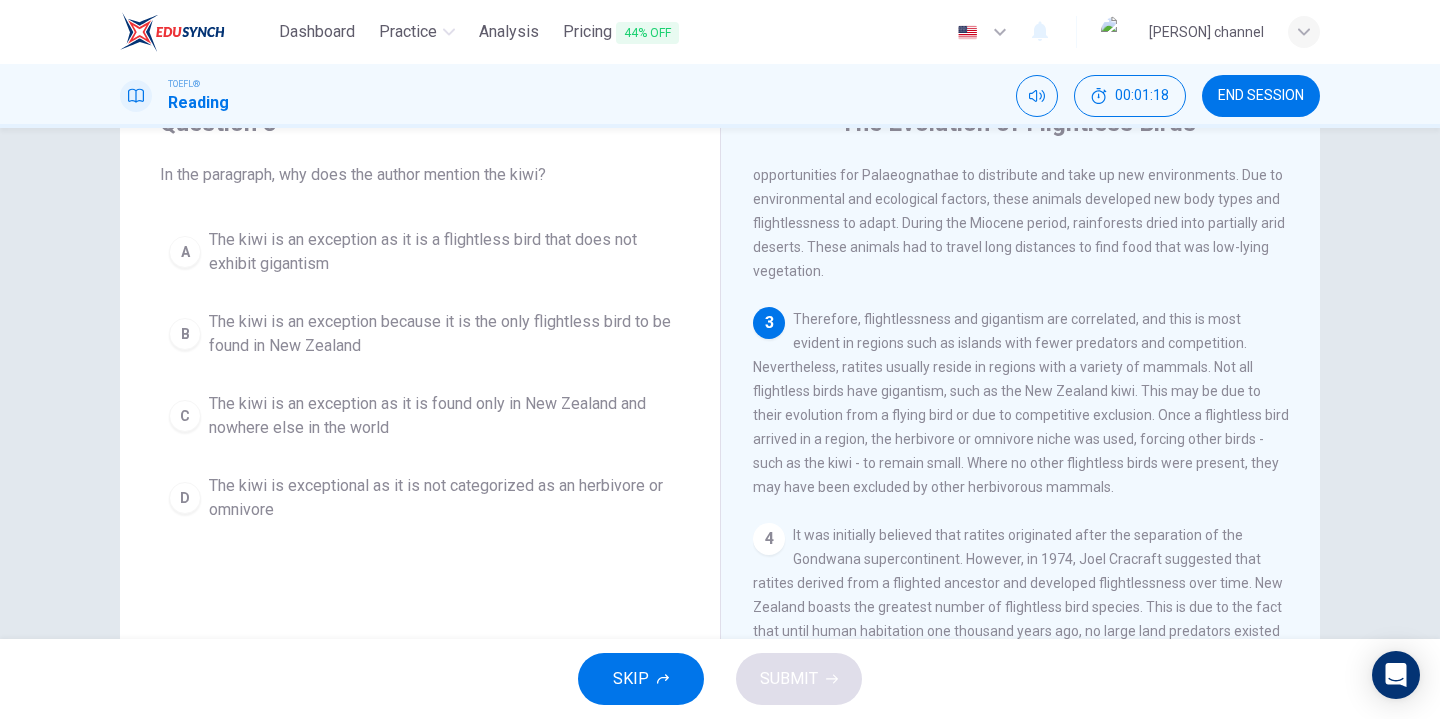 scroll, scrollTop: 312, scrollLeft: 0, axis: vertical 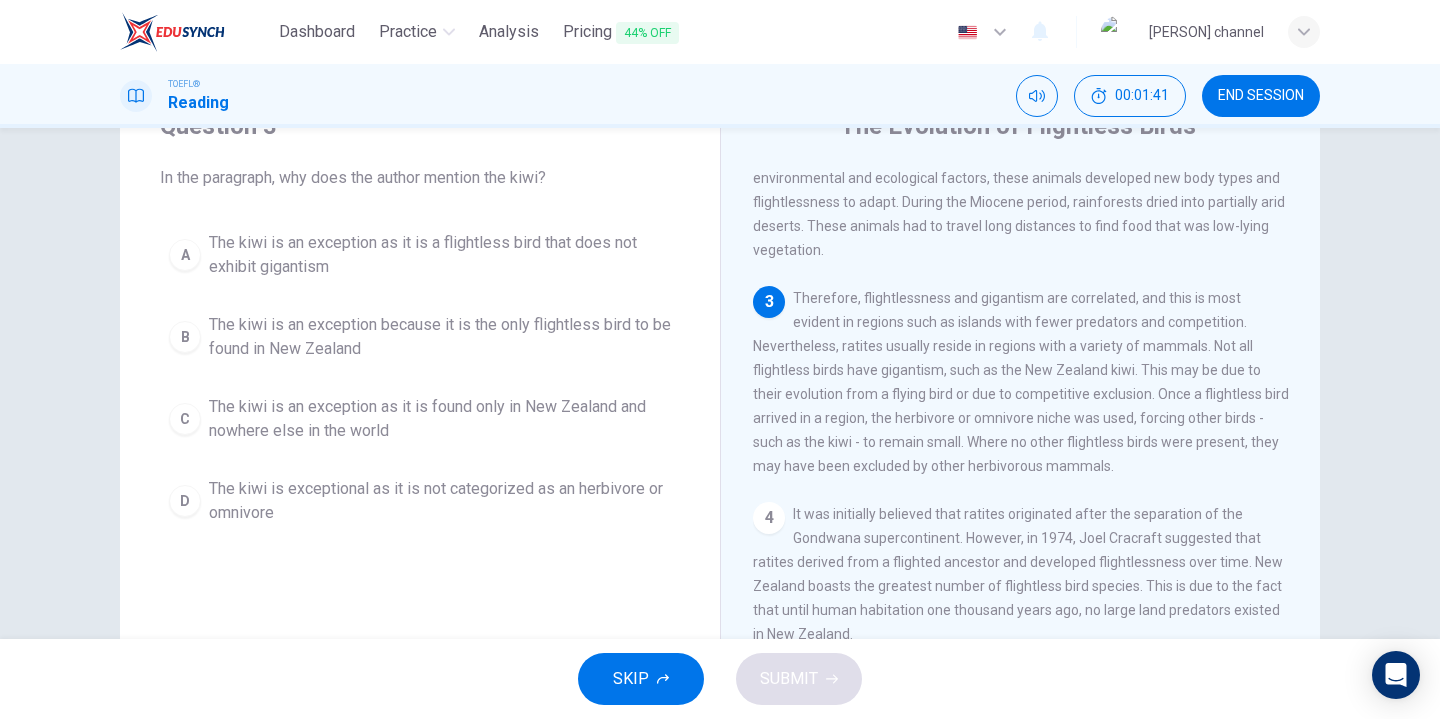 click on "The kiwi is an exception as it is found only in New Zealand and nowhere else in the world" at bounding box center (440, 255) 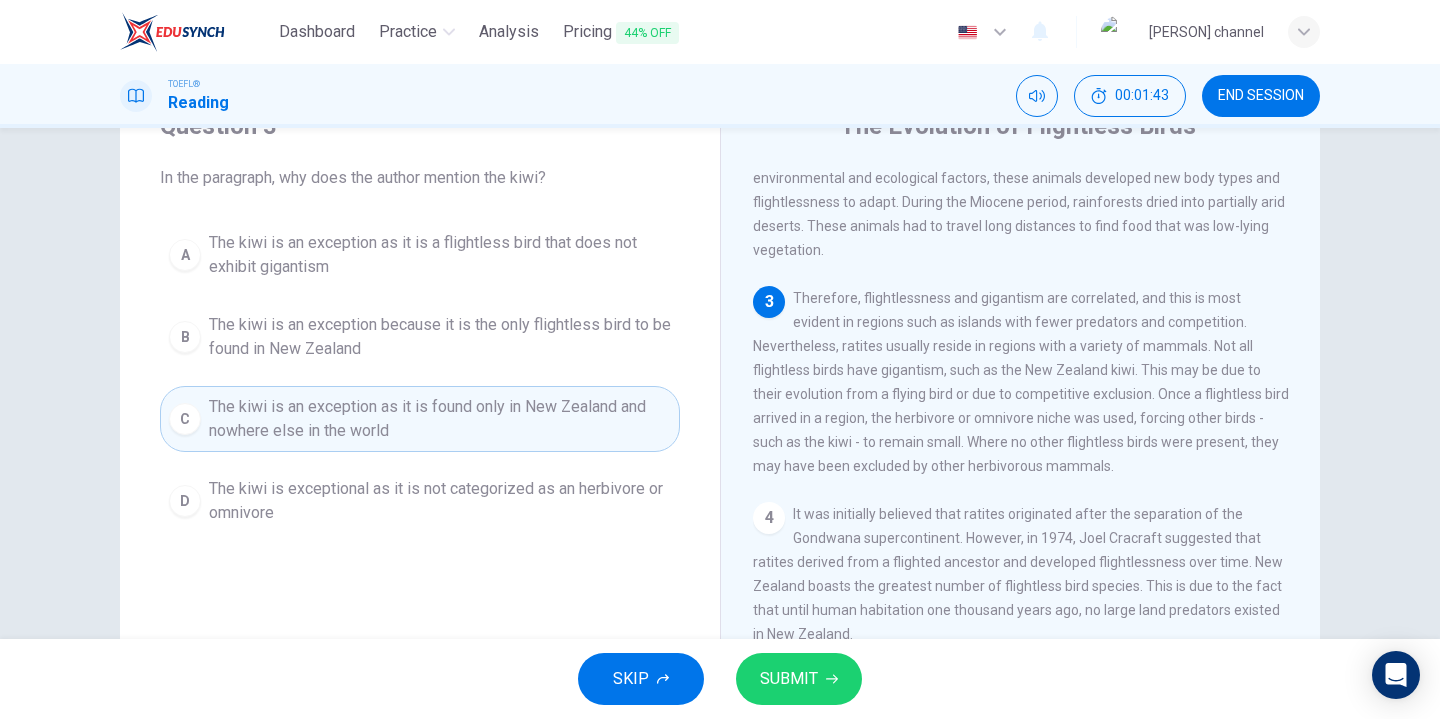 click on "SUBMIT" at bounding box center [789, 679] 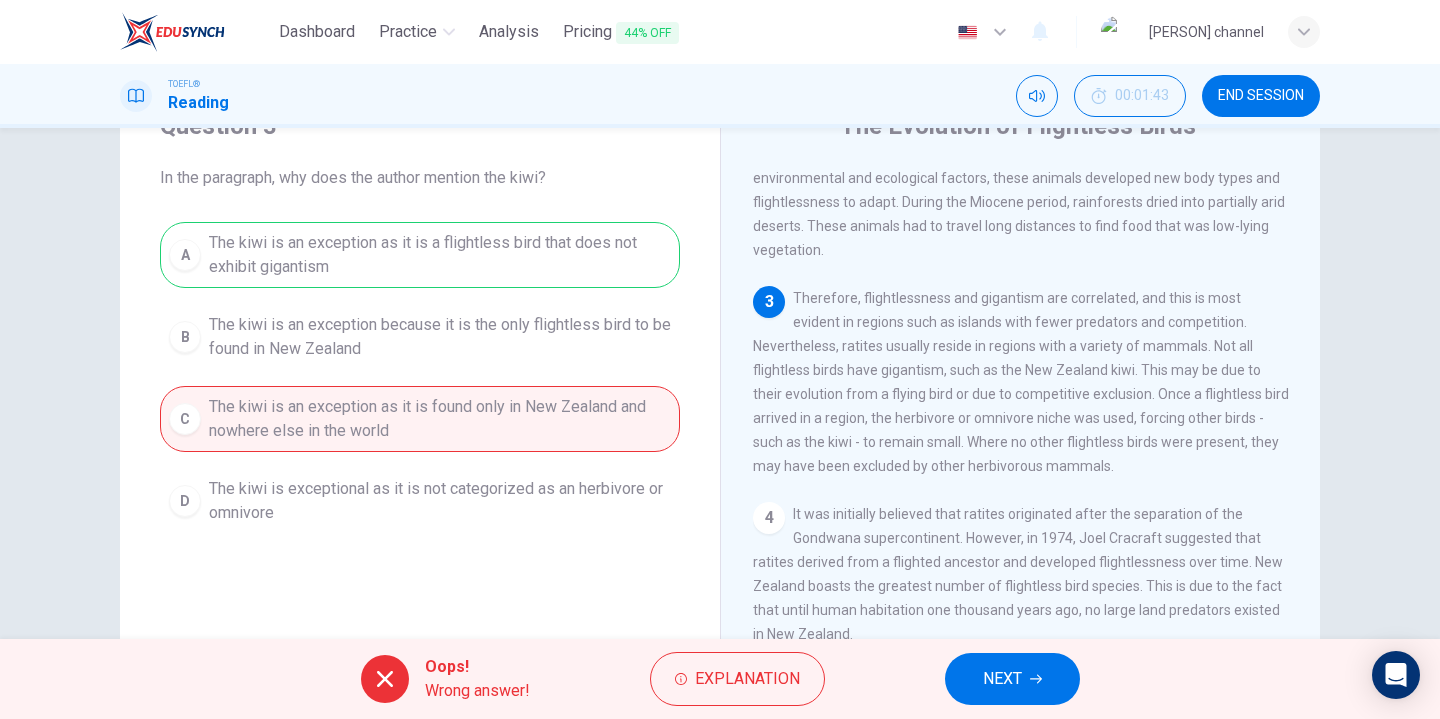 click on "NEXT" at bounding box center (1002, 679) 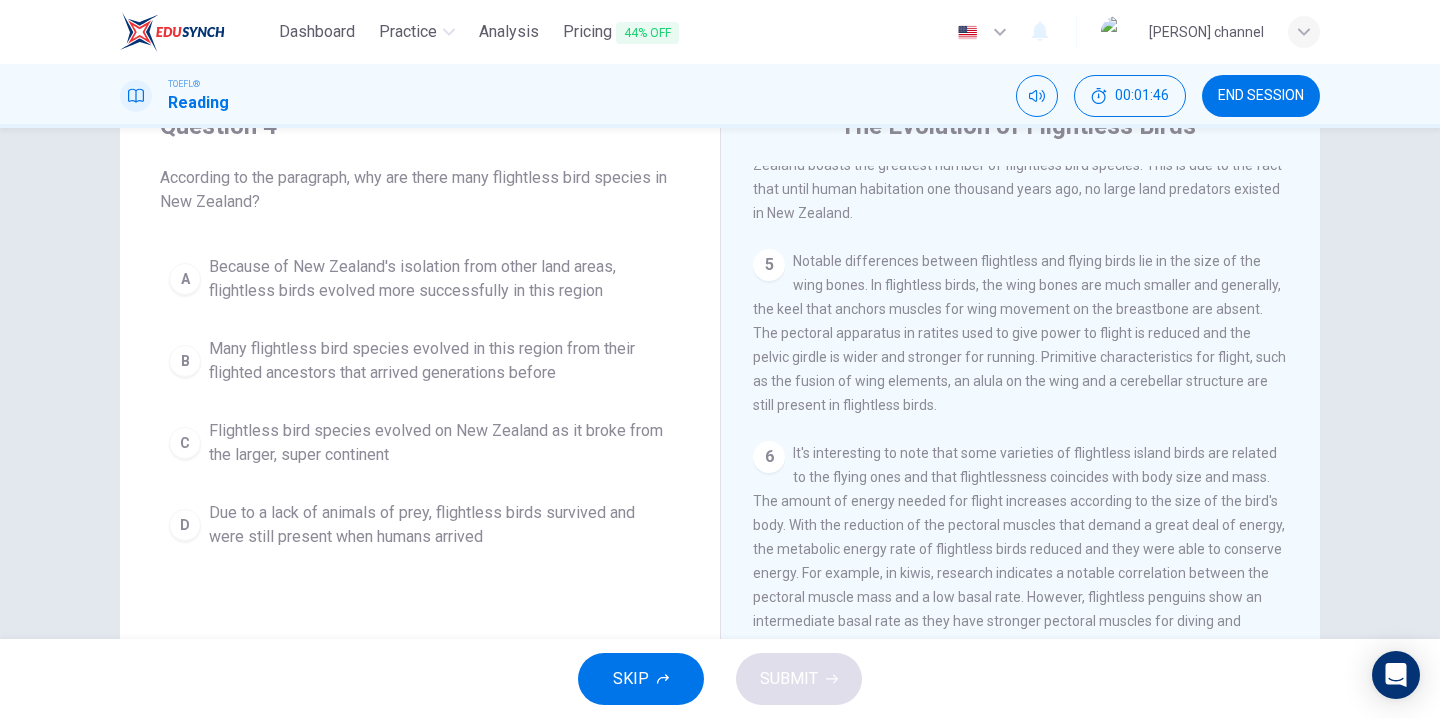 scroll, scrollTop: 720, scrollLeft: 0, axis: vertical 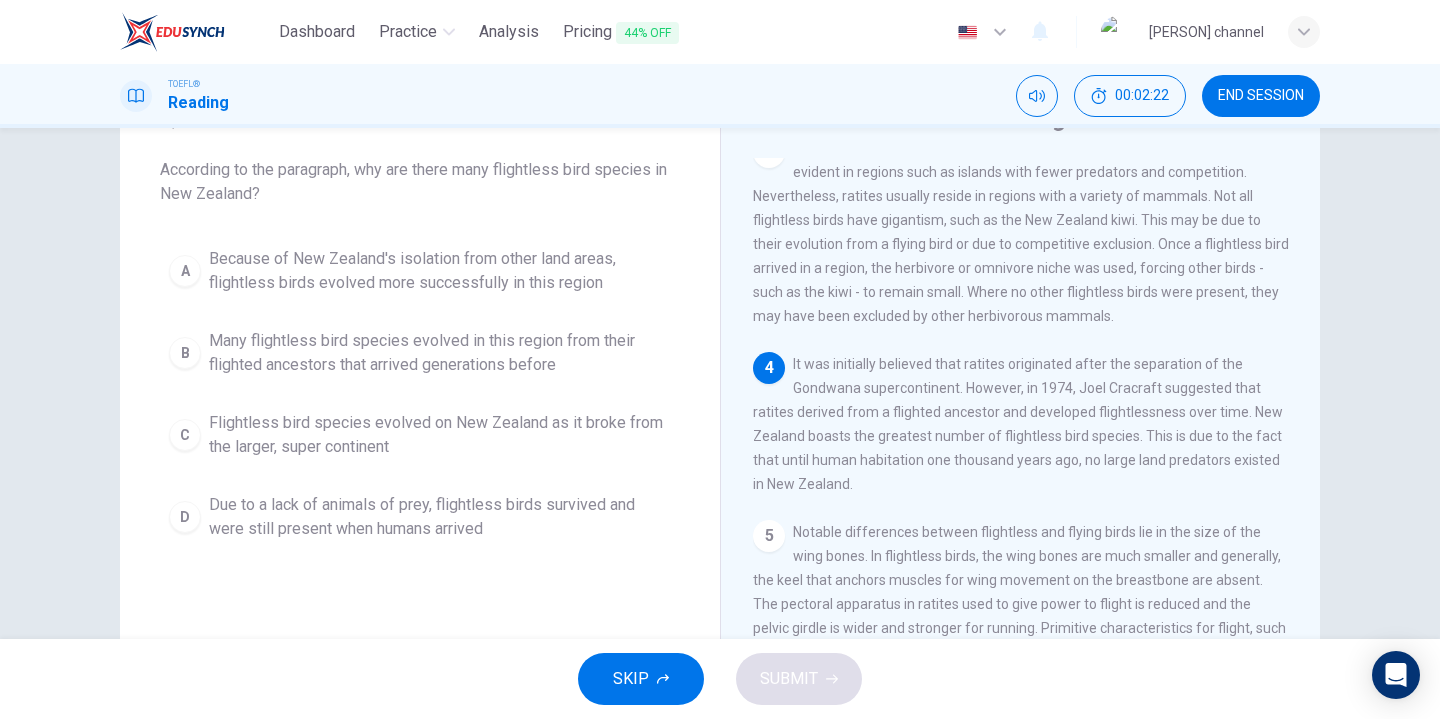 click on "Because of New Zealand's isolation from other land areas, flightless birds evolved more successfully in this region" at bounding box center (440, 271) 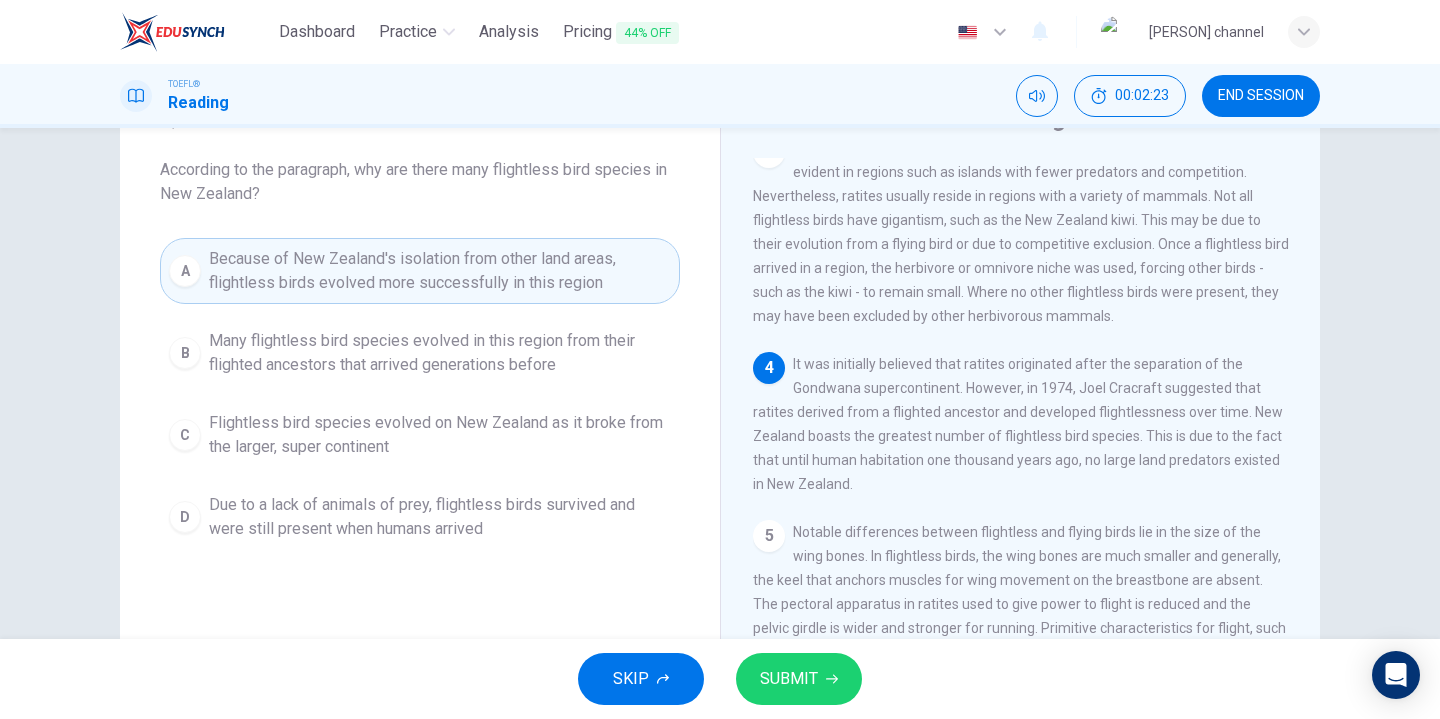 click on "SUBMIT" at bounding box center [789, 679] 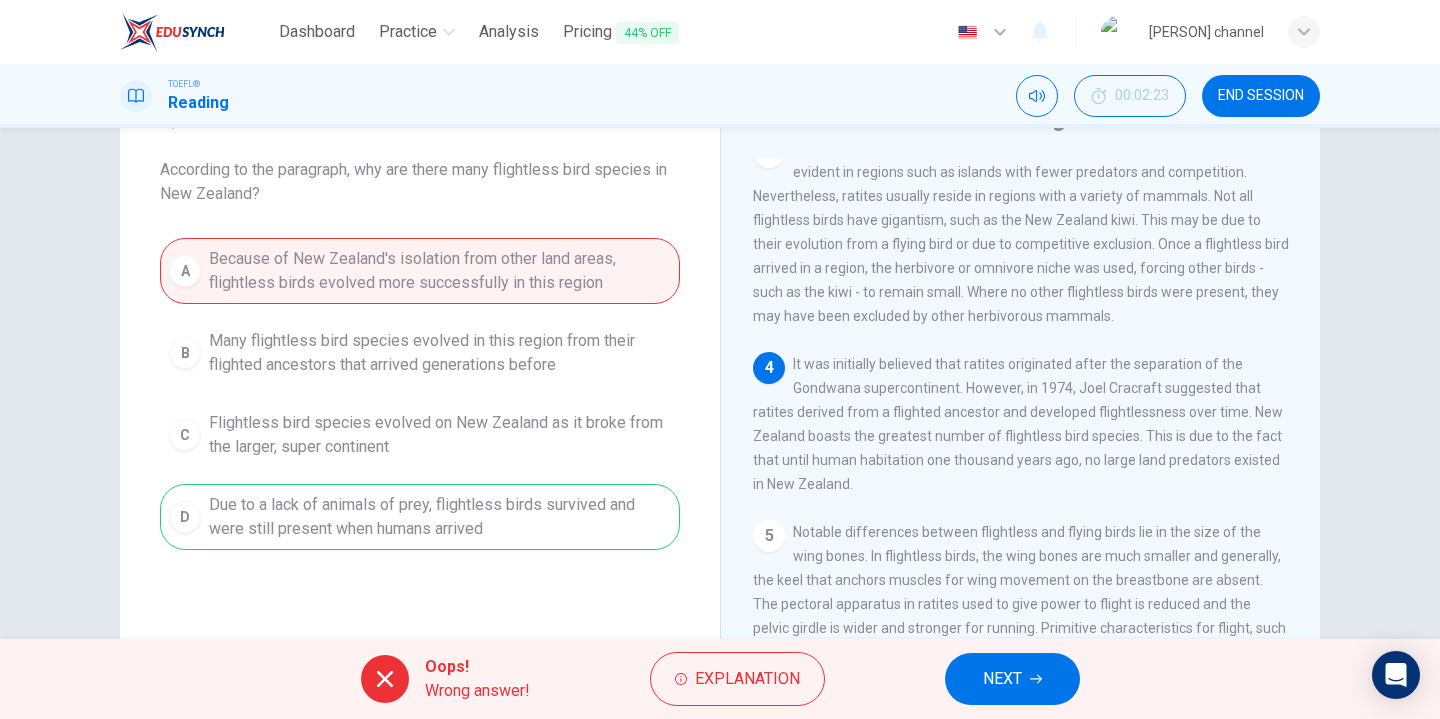 click on "NEXT" at bounding box center (1012, 679) 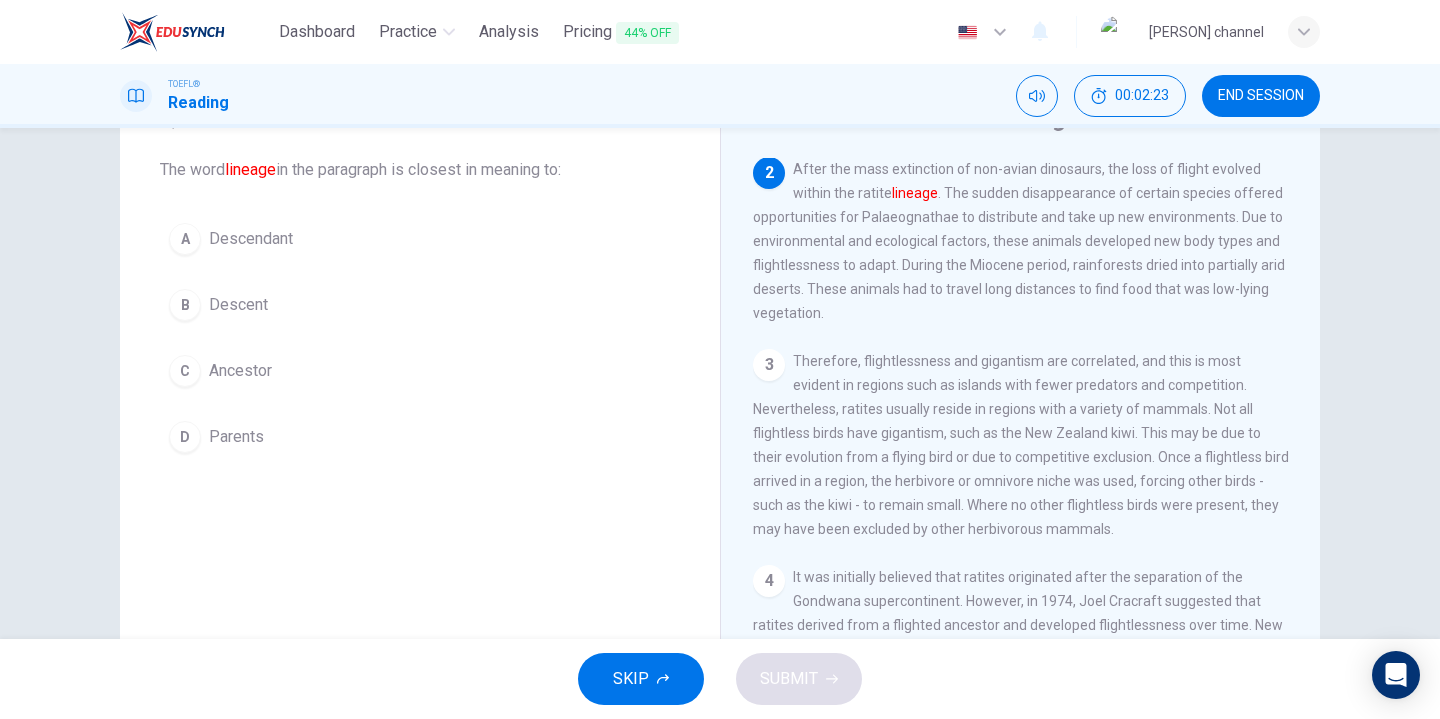 scroll, scrollTop: 216, scrollLeft: 0, axis: vertical 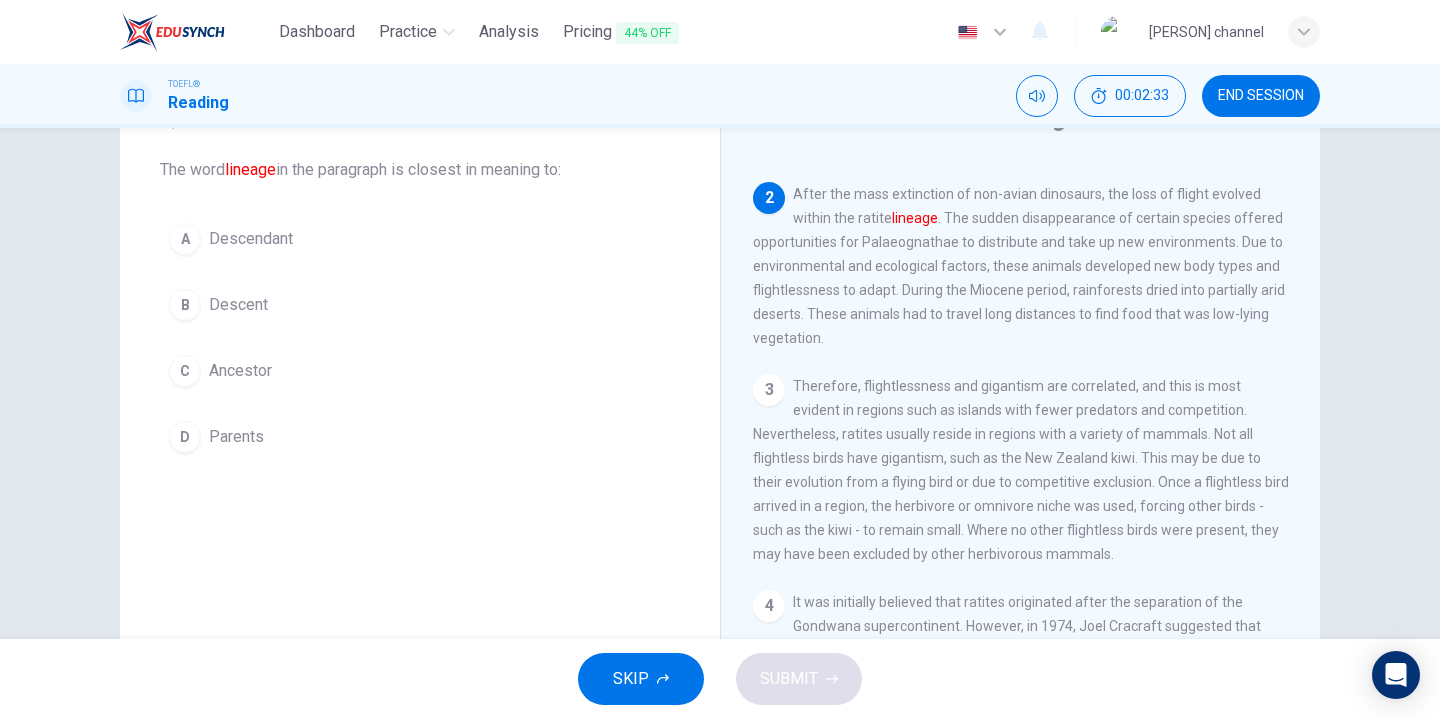 click on "Descent" at bounding box center [251, 239] 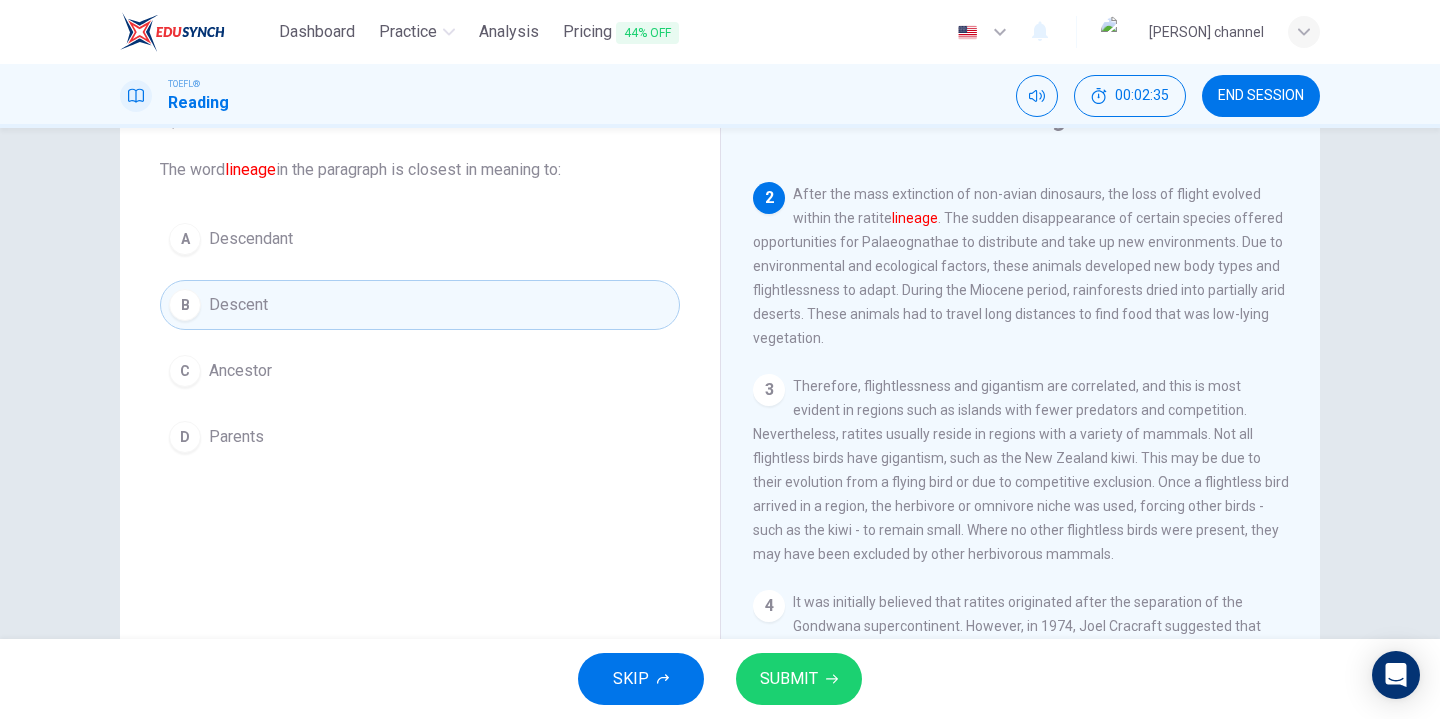 click on "SUBMIT" at bounding box center (789, 679) 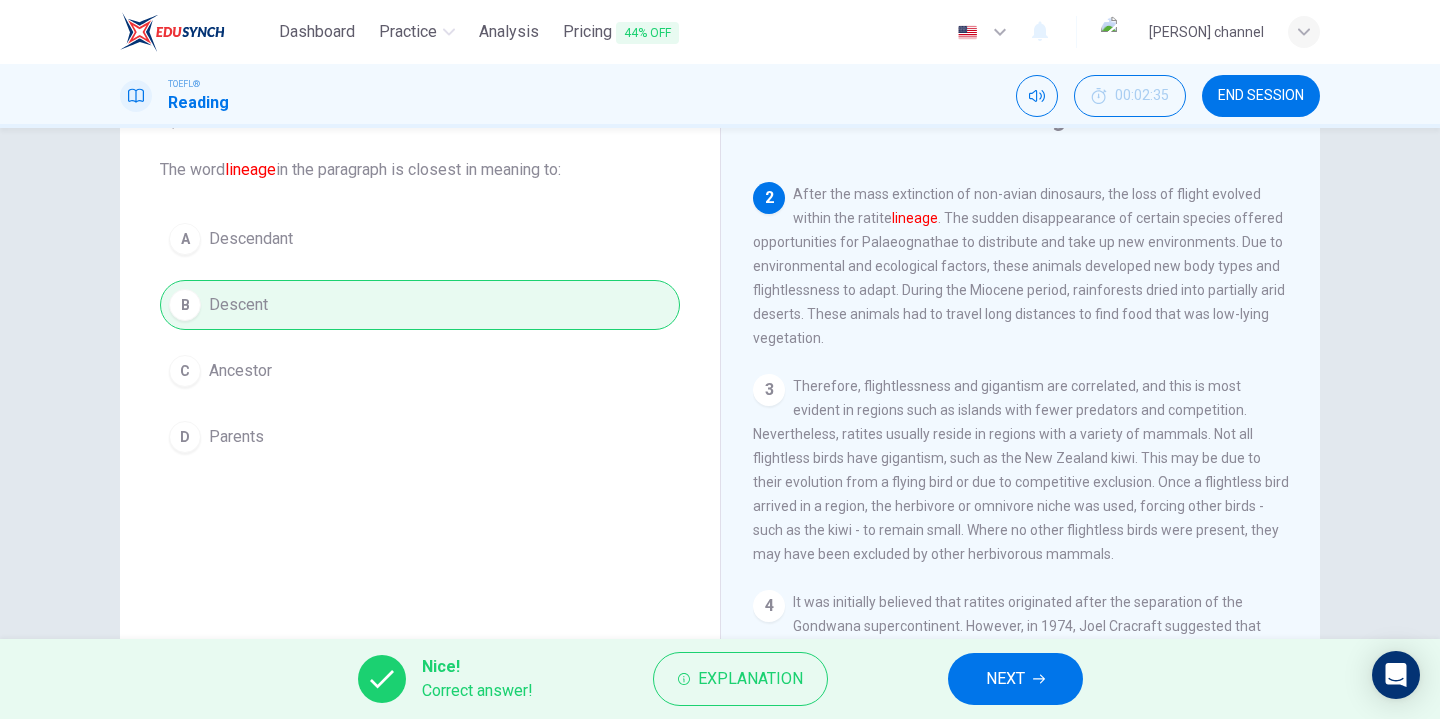 click on "NEXT" at bounding box center [1005, 679] 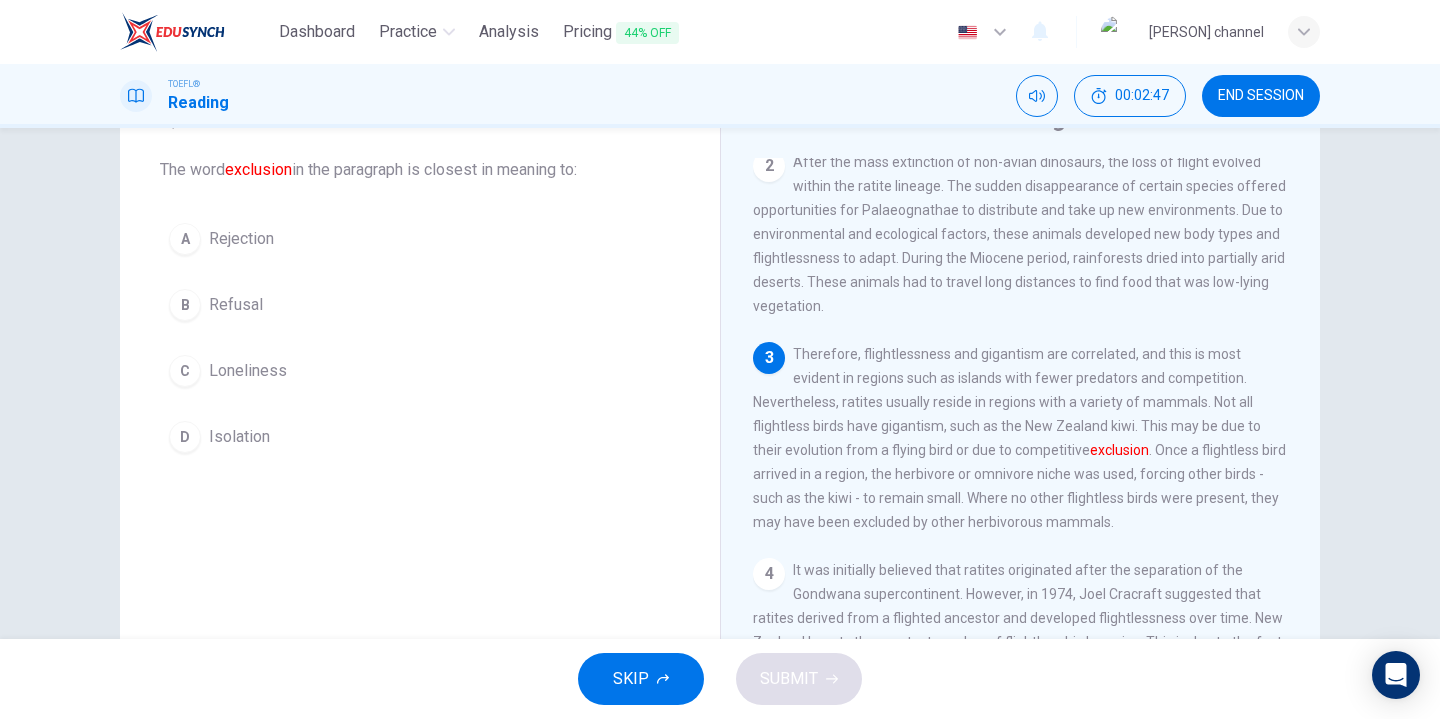 scroll, scrollTop: 229, scrollLeft: 0, axis: vertical 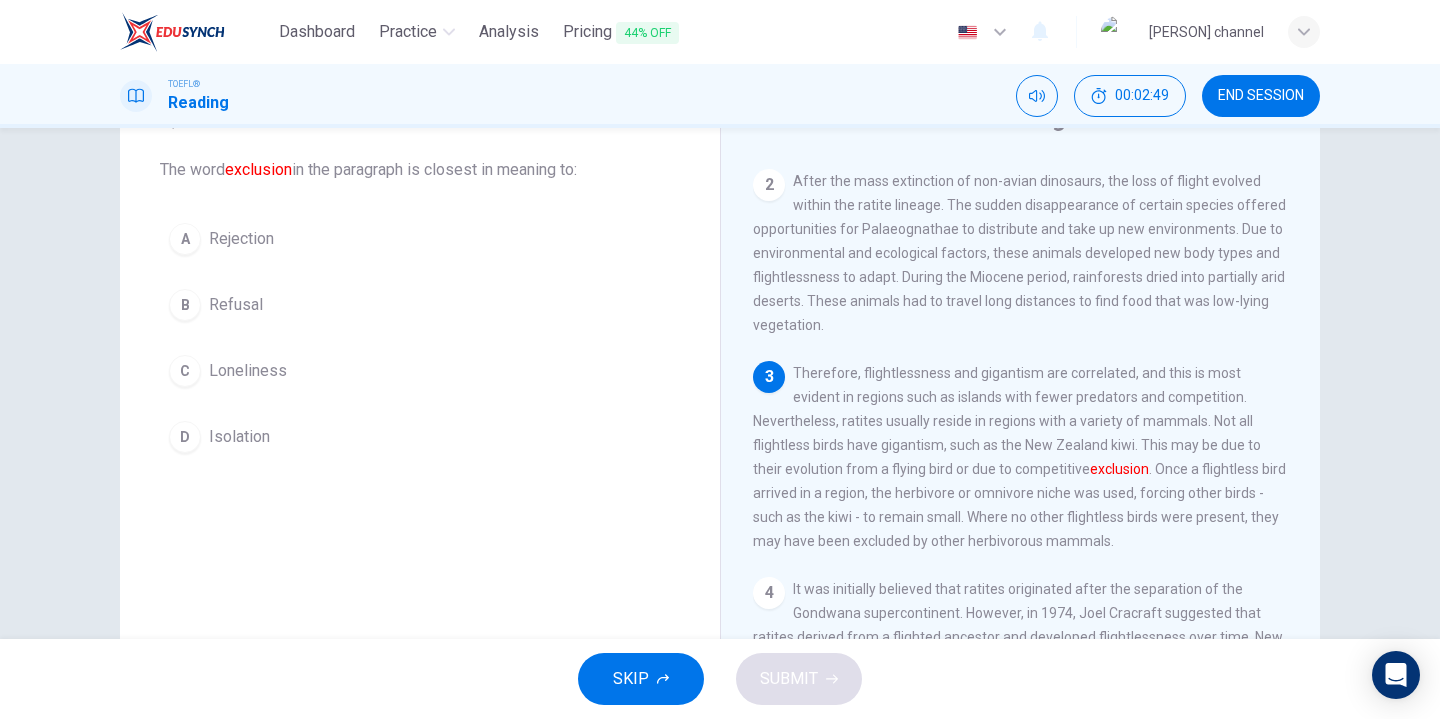click on "Loneliness" at bounding box center (241, 239) 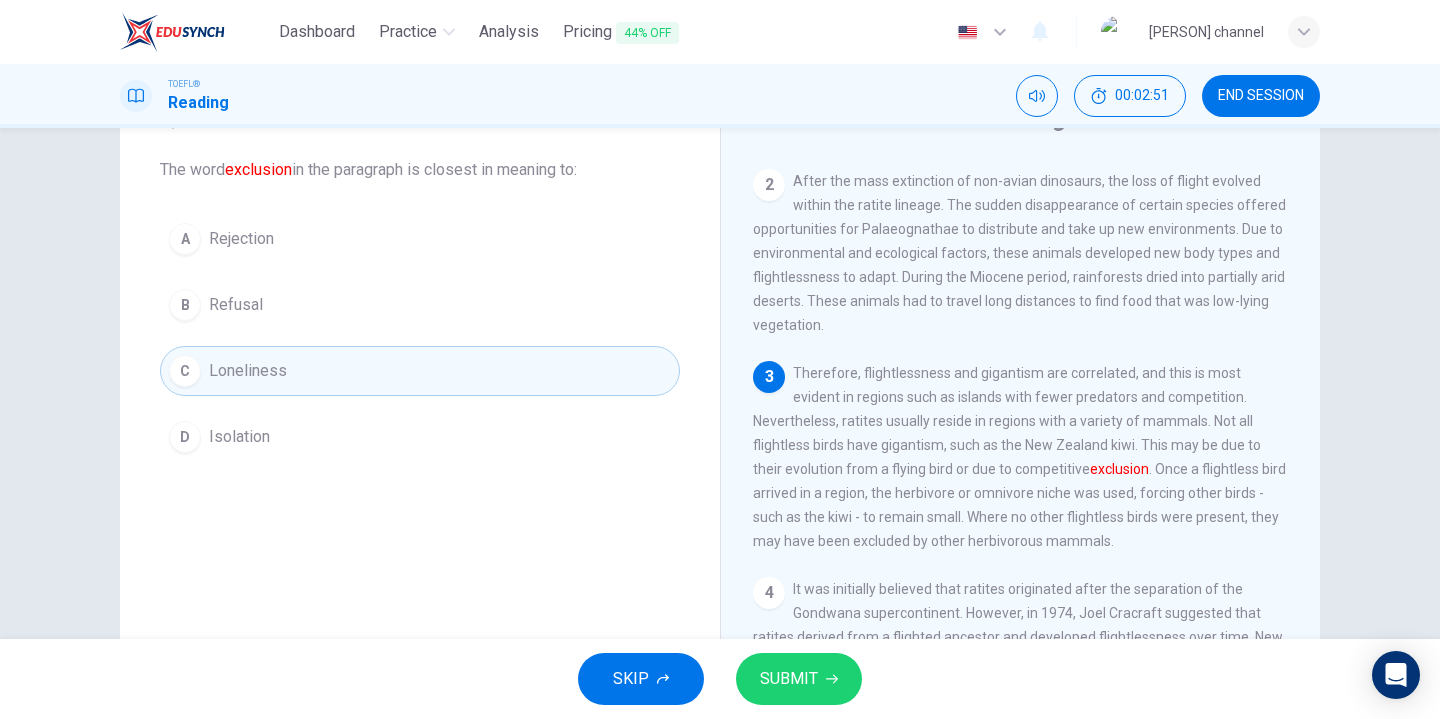 click on "SUBMIT" at bounding box center [789, 679] 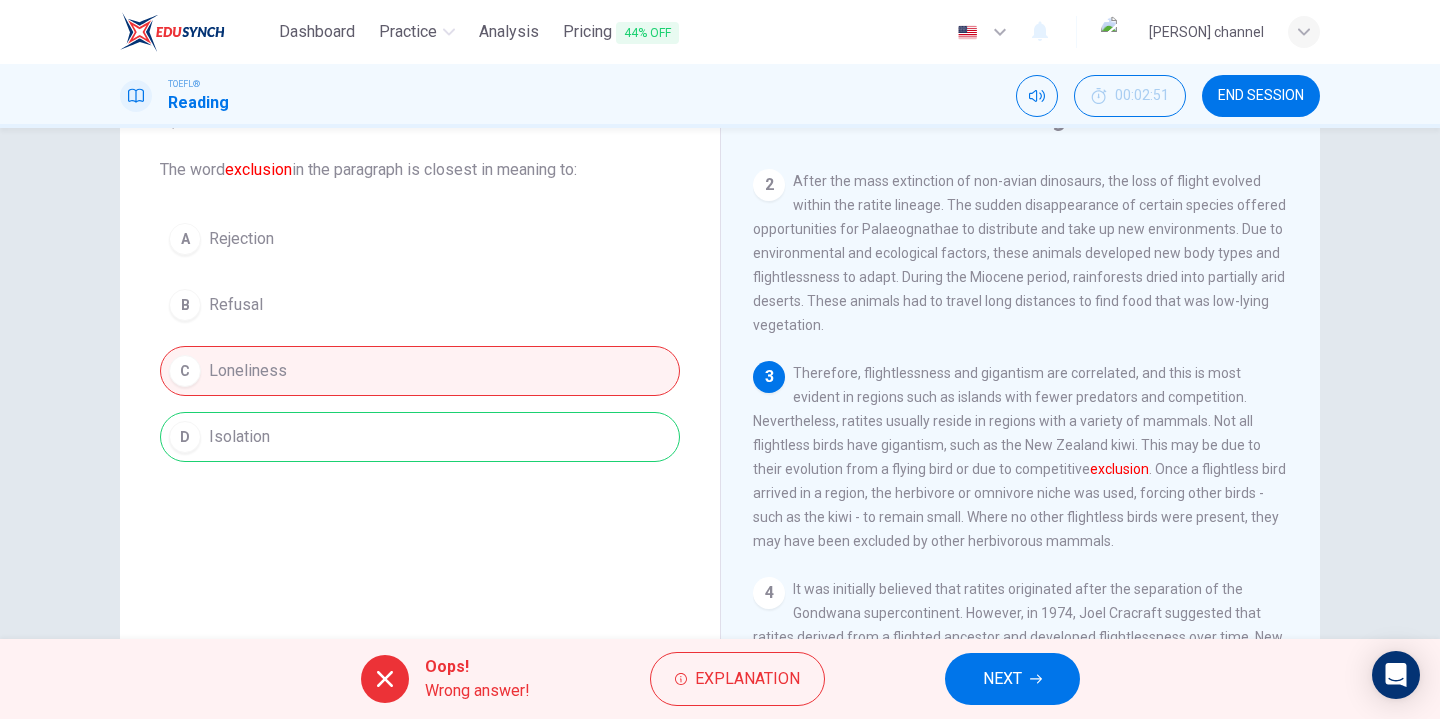 click on "NEXT" at bounding box center (1002, 679) 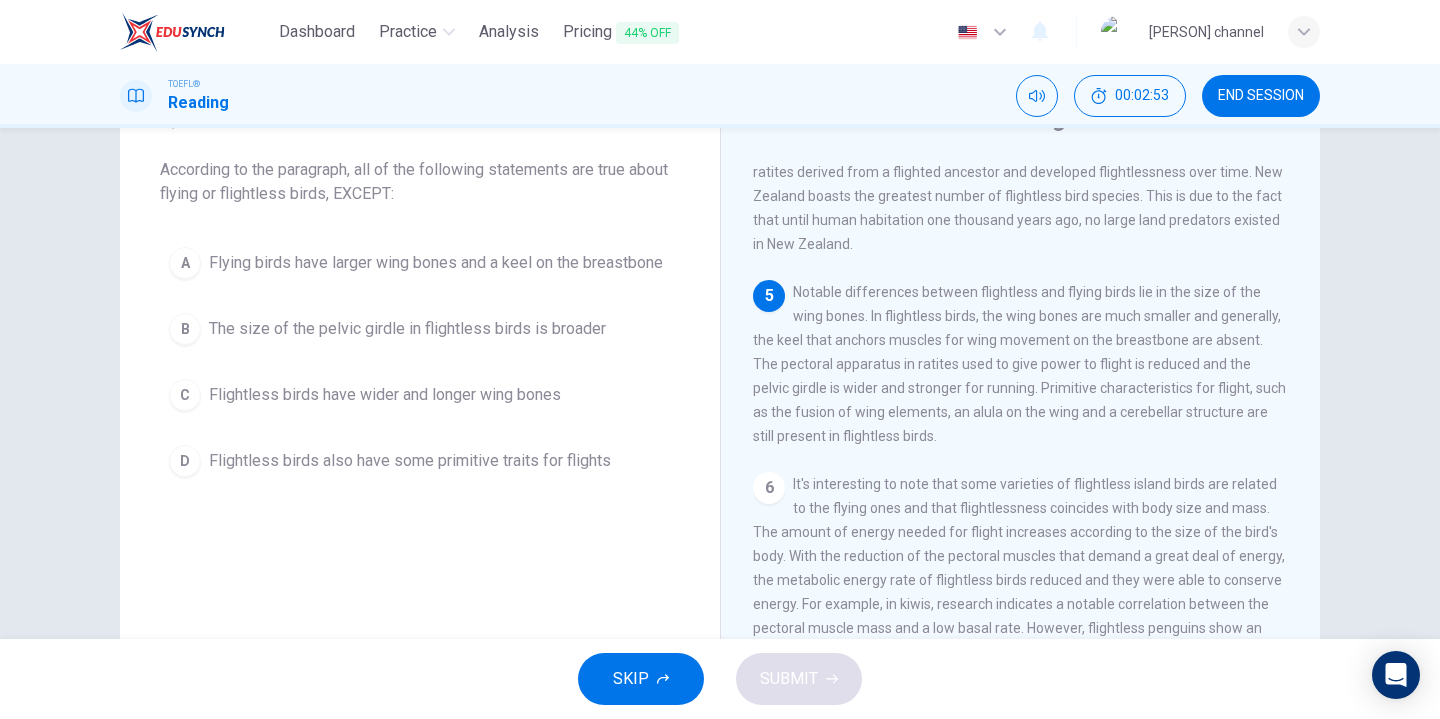 scroll, scrollTop: 688, scrollLeft: 0, axis: vertical 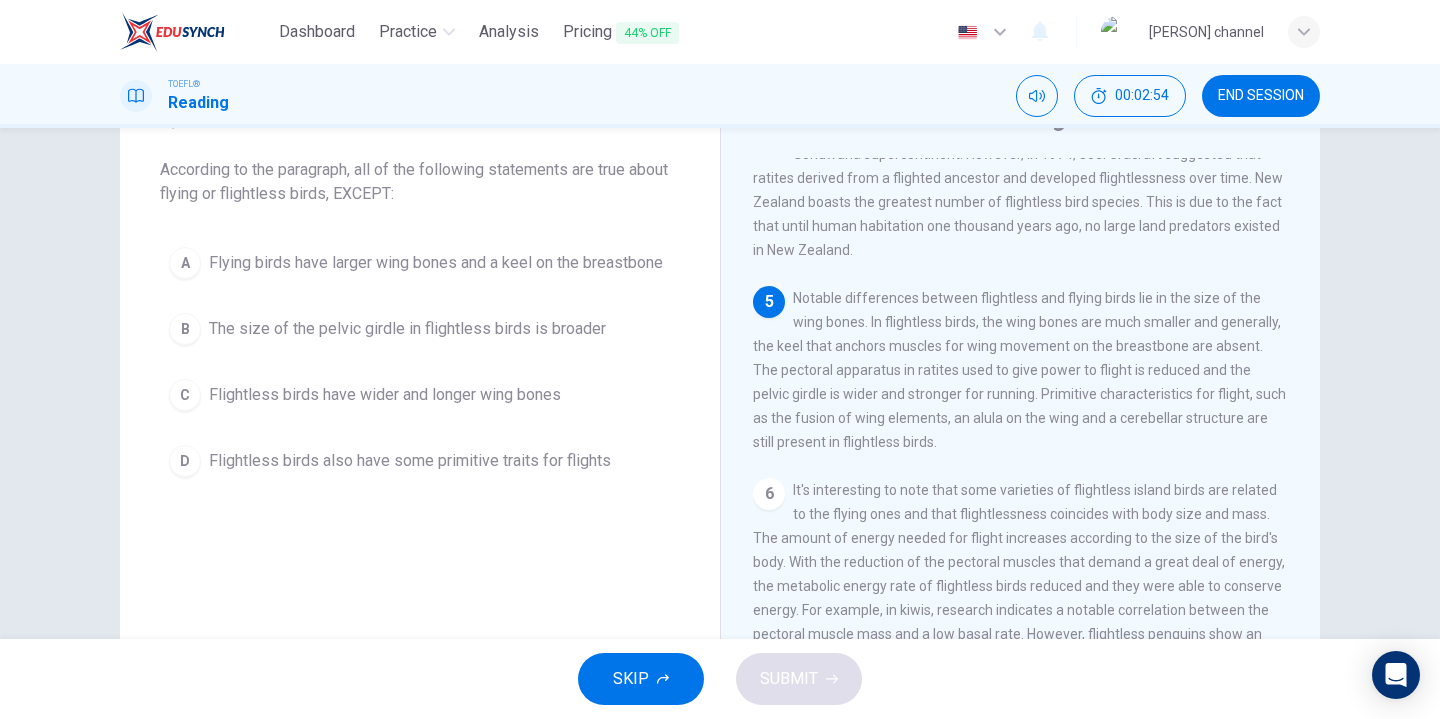 click on "Flightless birds have wider and longer wing bones" at bounding box center (436, 263) 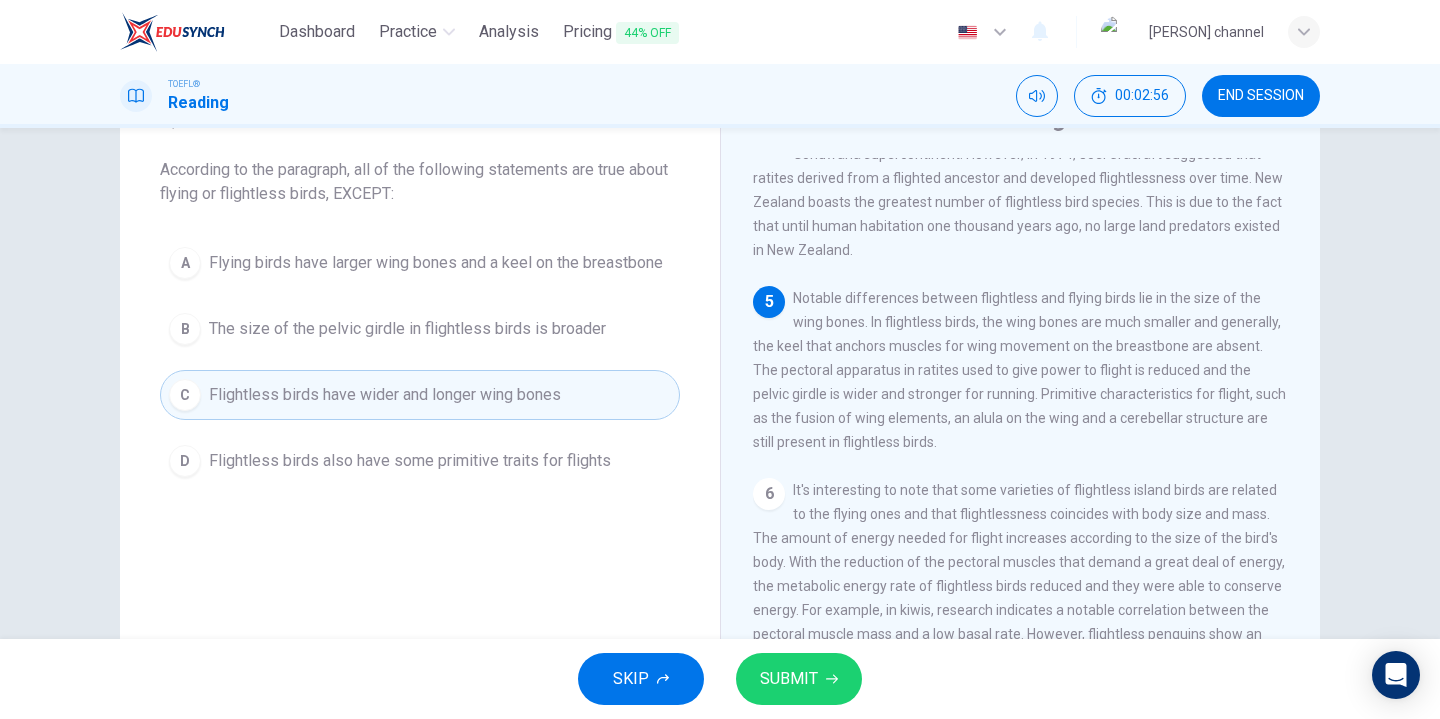 click on "SUBMIT" at bounding box center [789, 679] 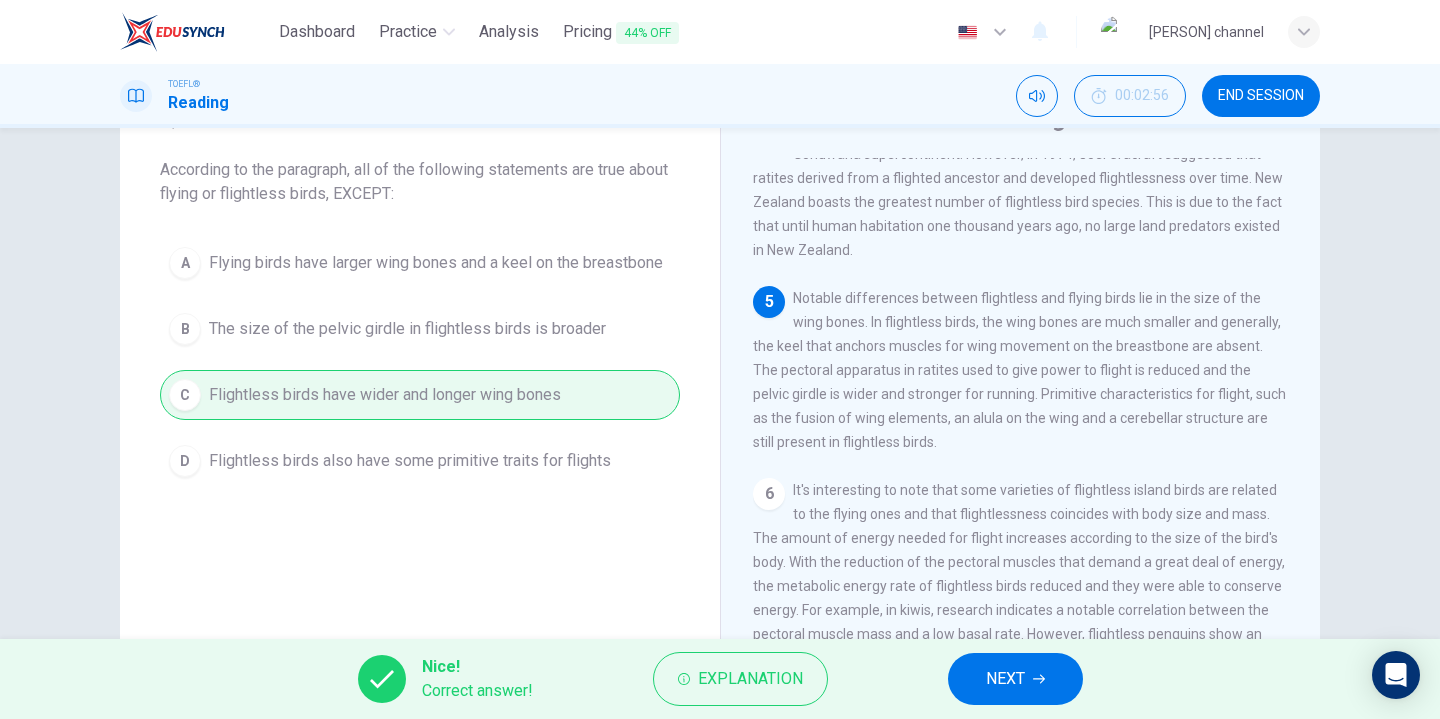 click on "NEXT" at bounding box center (1005, 679) 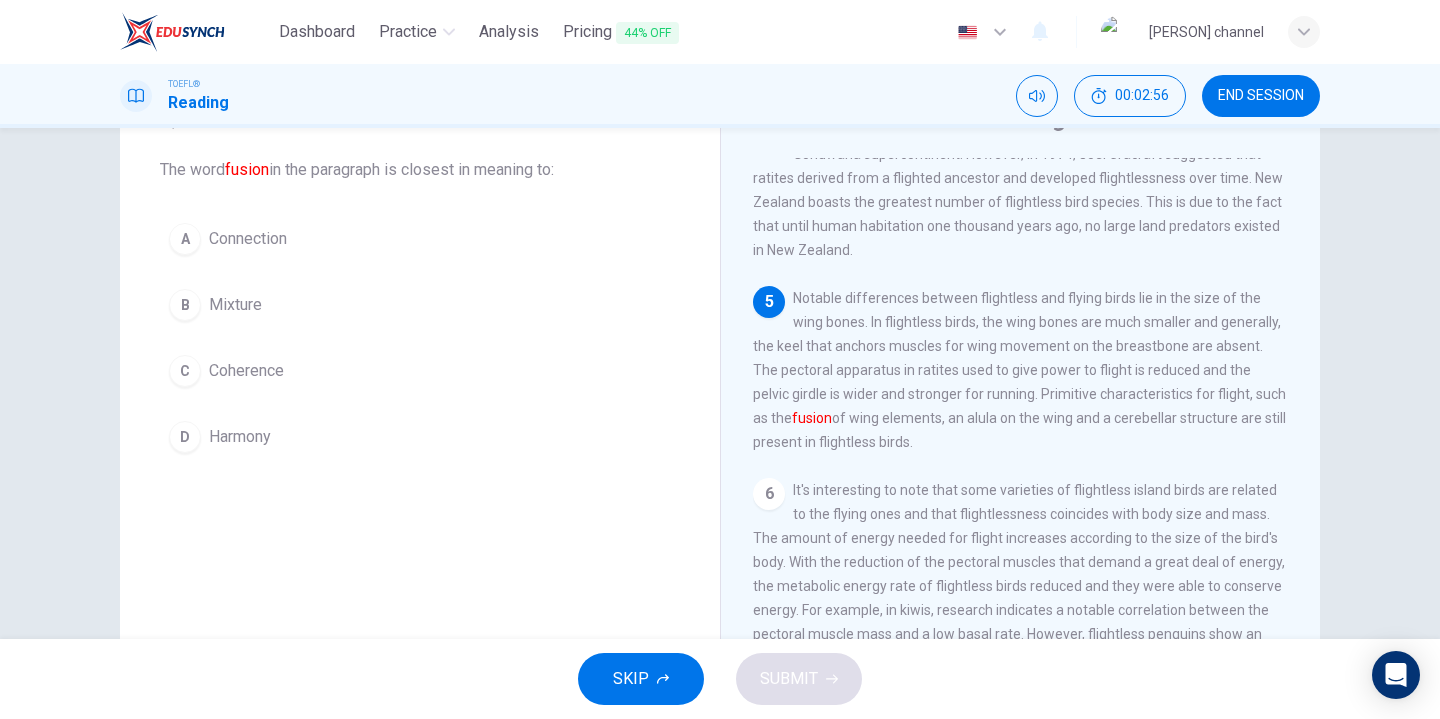 scroll, scrollTop: 792, scrollLeft: 0, axis: vertical 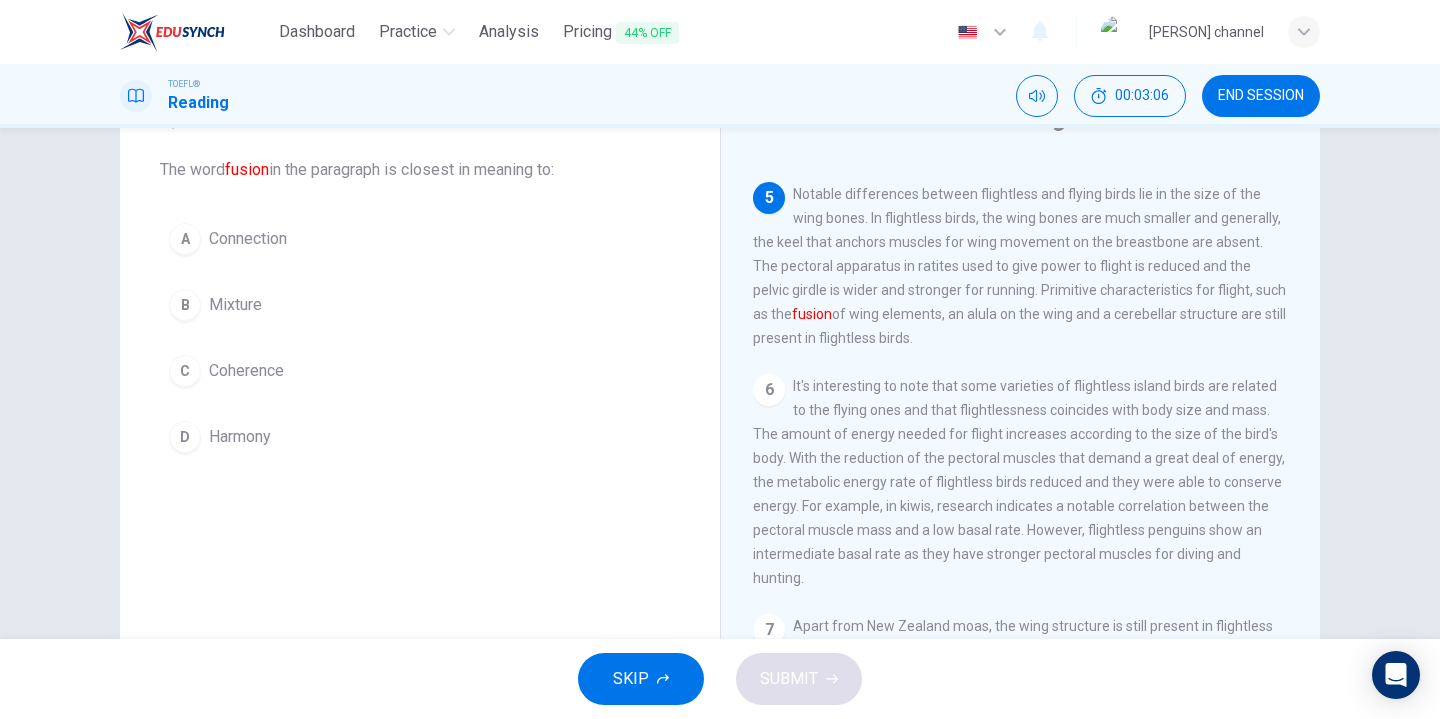 click on "Coherence" at bounding box center (248, 239) 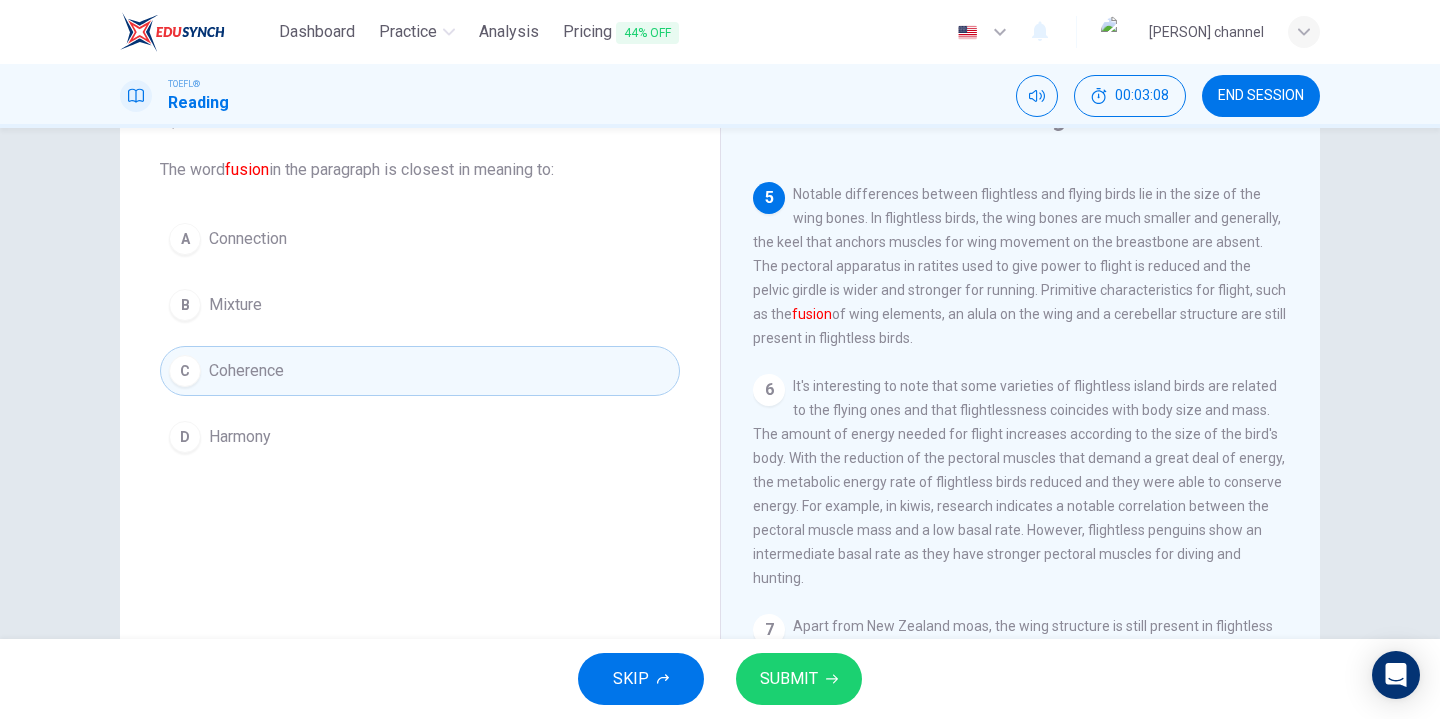 click on "SUBMIT" at bounding box center (789, 679) 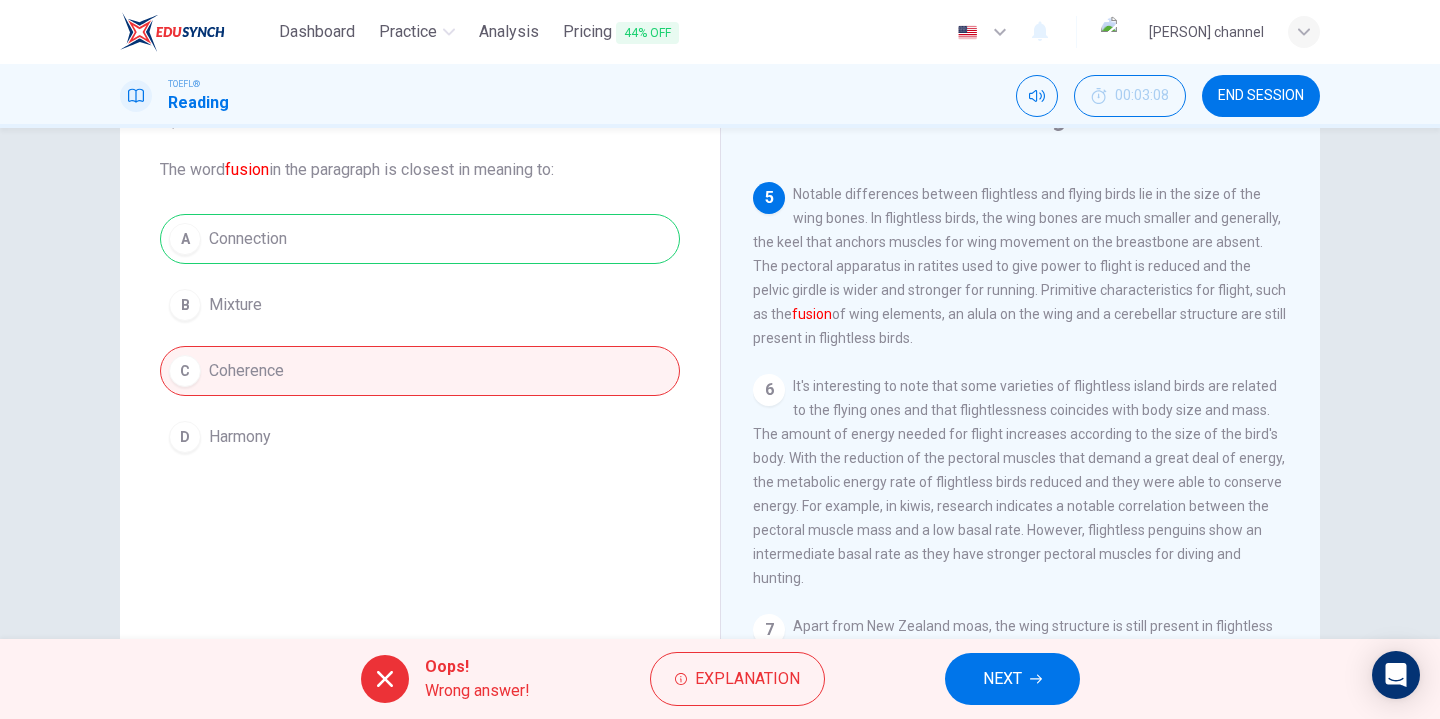 click on "NEXT" at bounding box center [1002, 679] 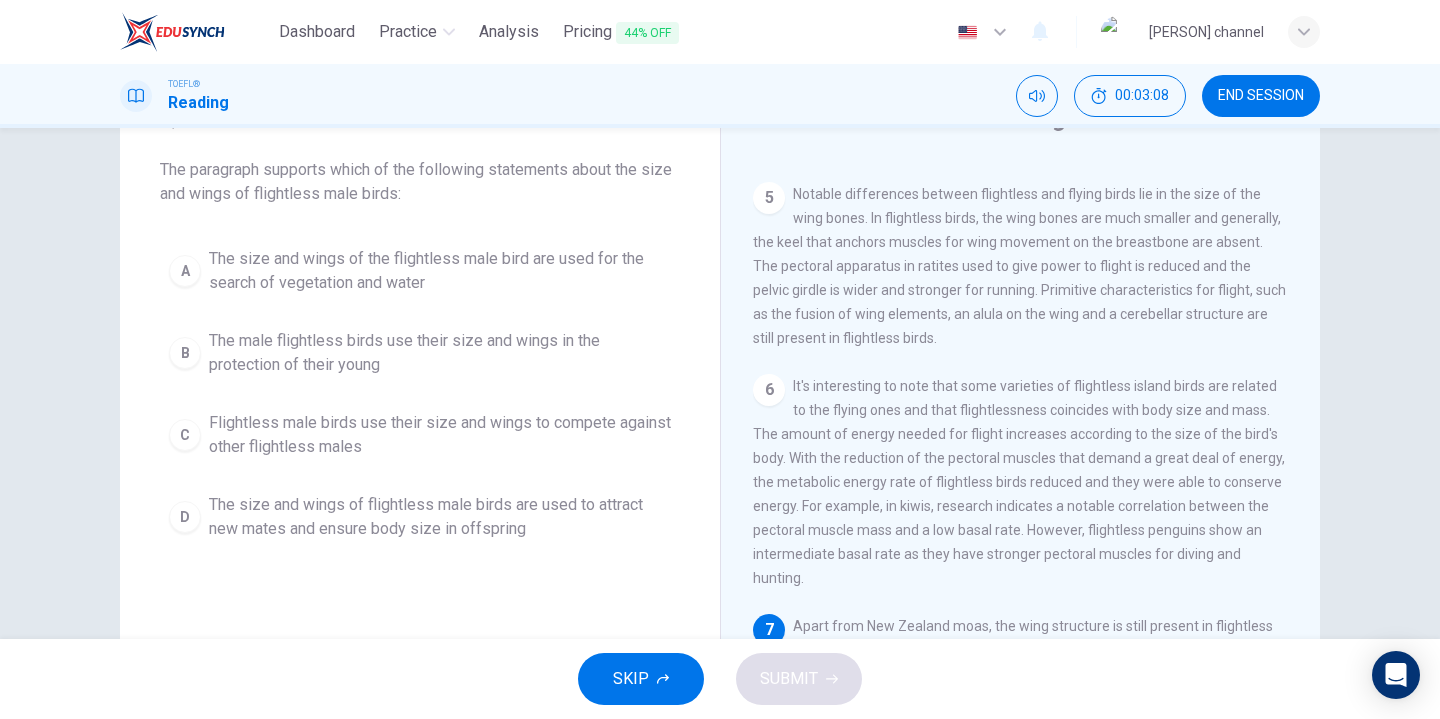 scroll, scrollTop: 913, scrollLeft: 0, axis: vertical 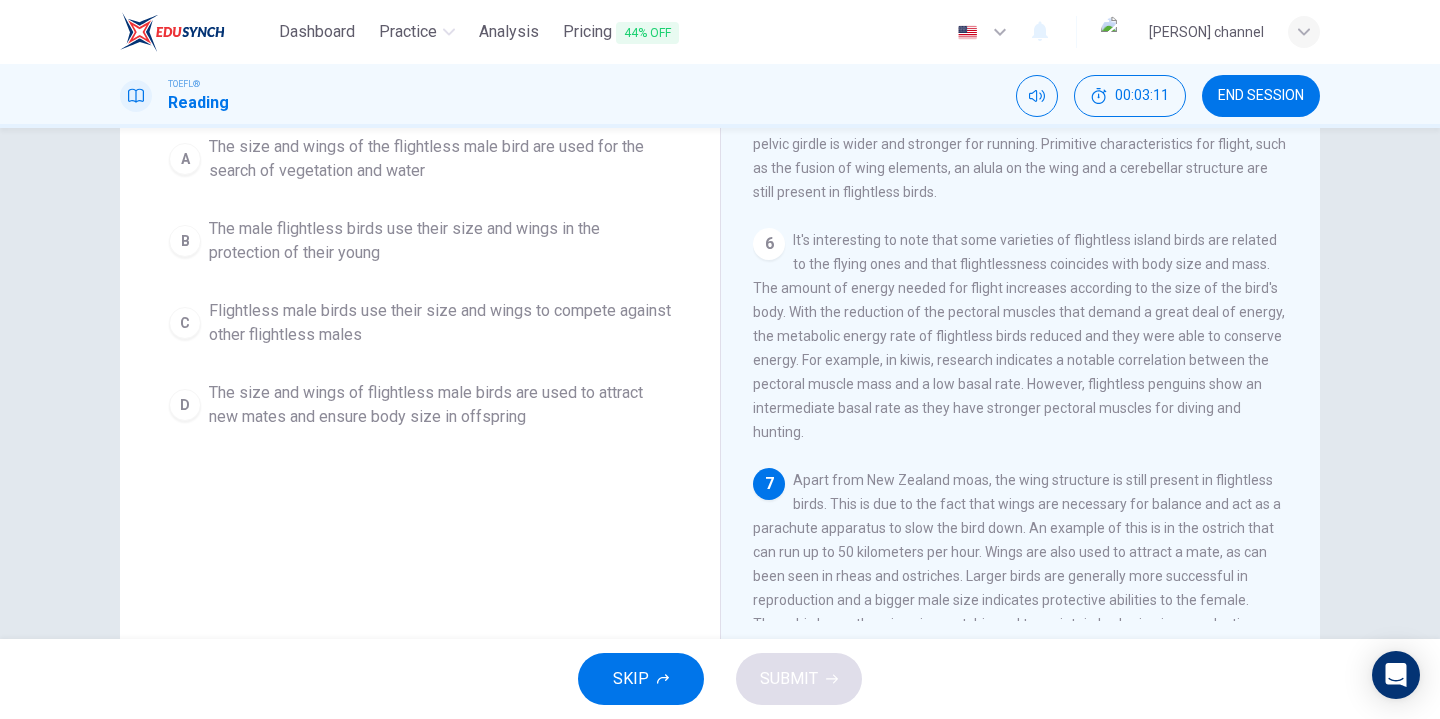 click on "Flightless male birds use their size and wings to compete against other flightless males" at bounding box center [440, 159] 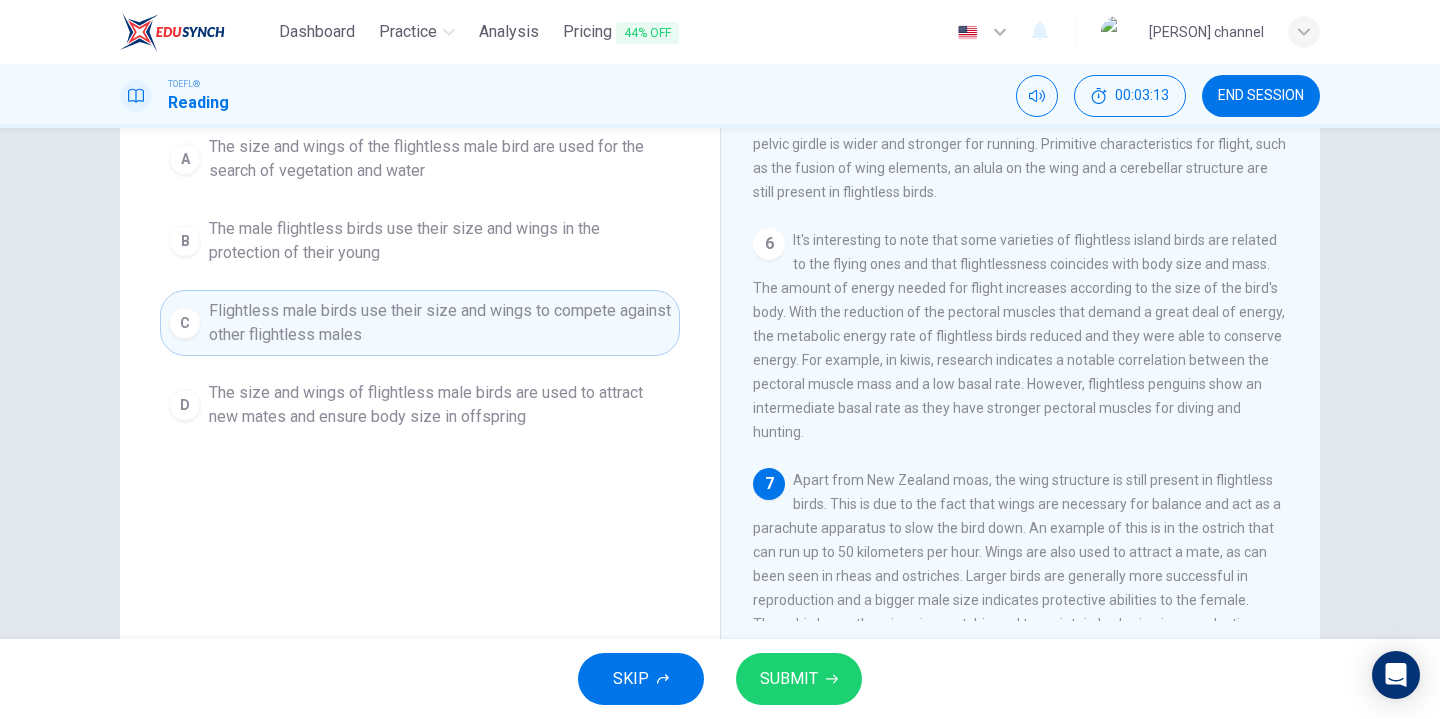 click on "SUBMIT" at bounding box center [799, 679] 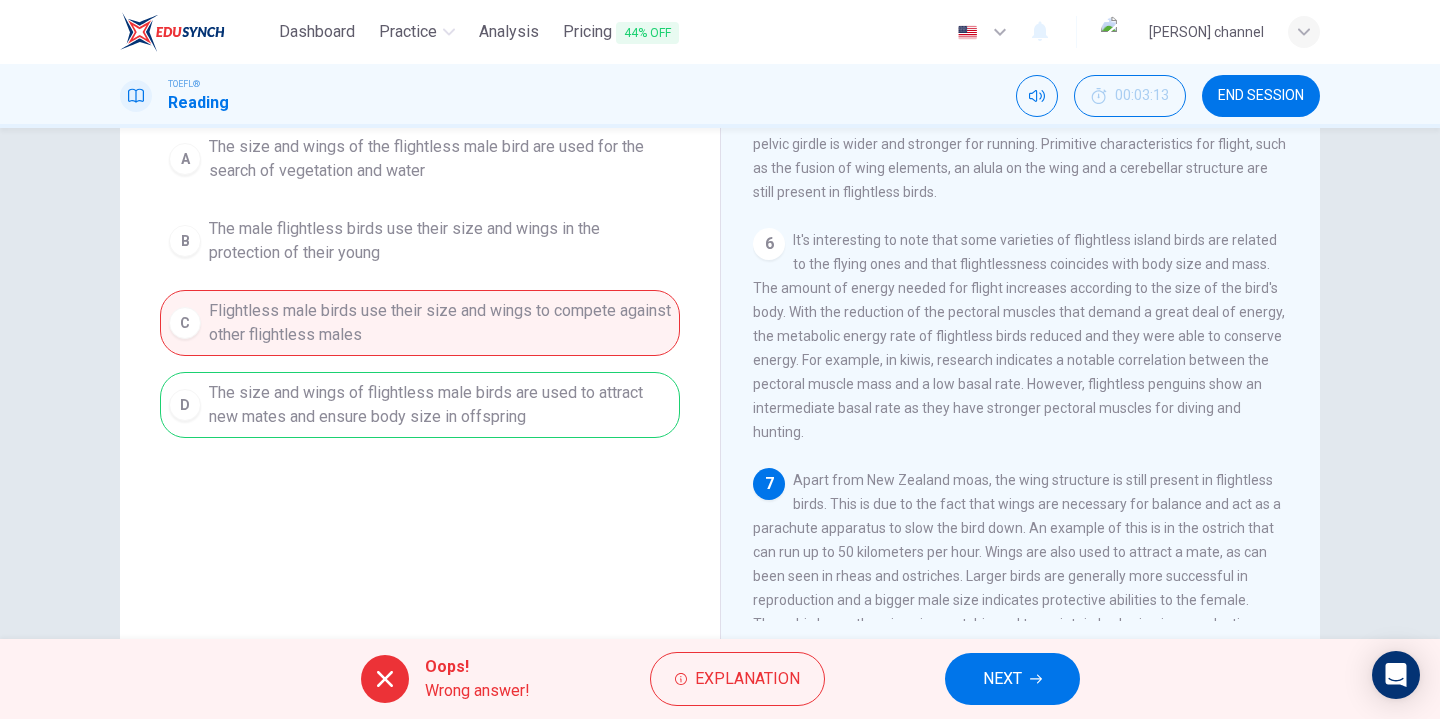 click on "NEXT" at bounding box center (1002, 679) 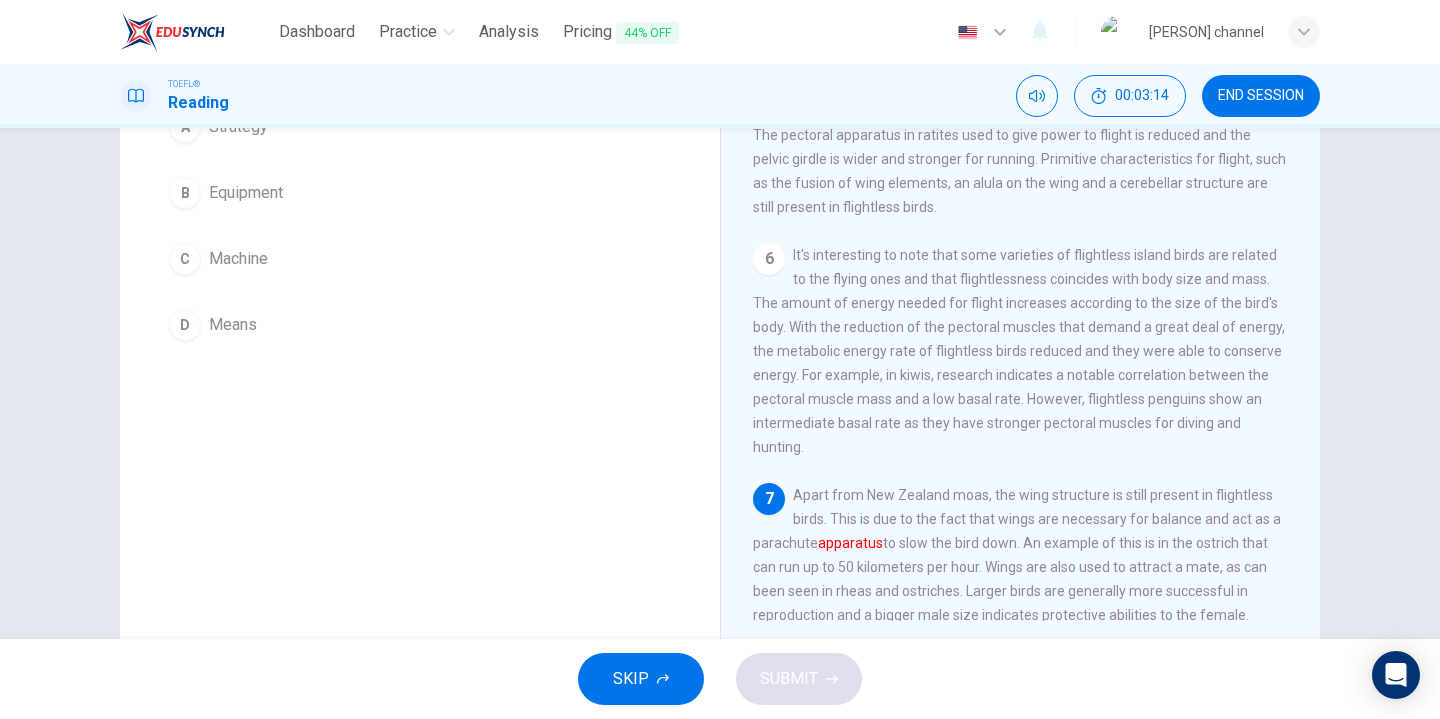 scroll, scrollTop: 799, scrollLeft: 0, axis: vertical 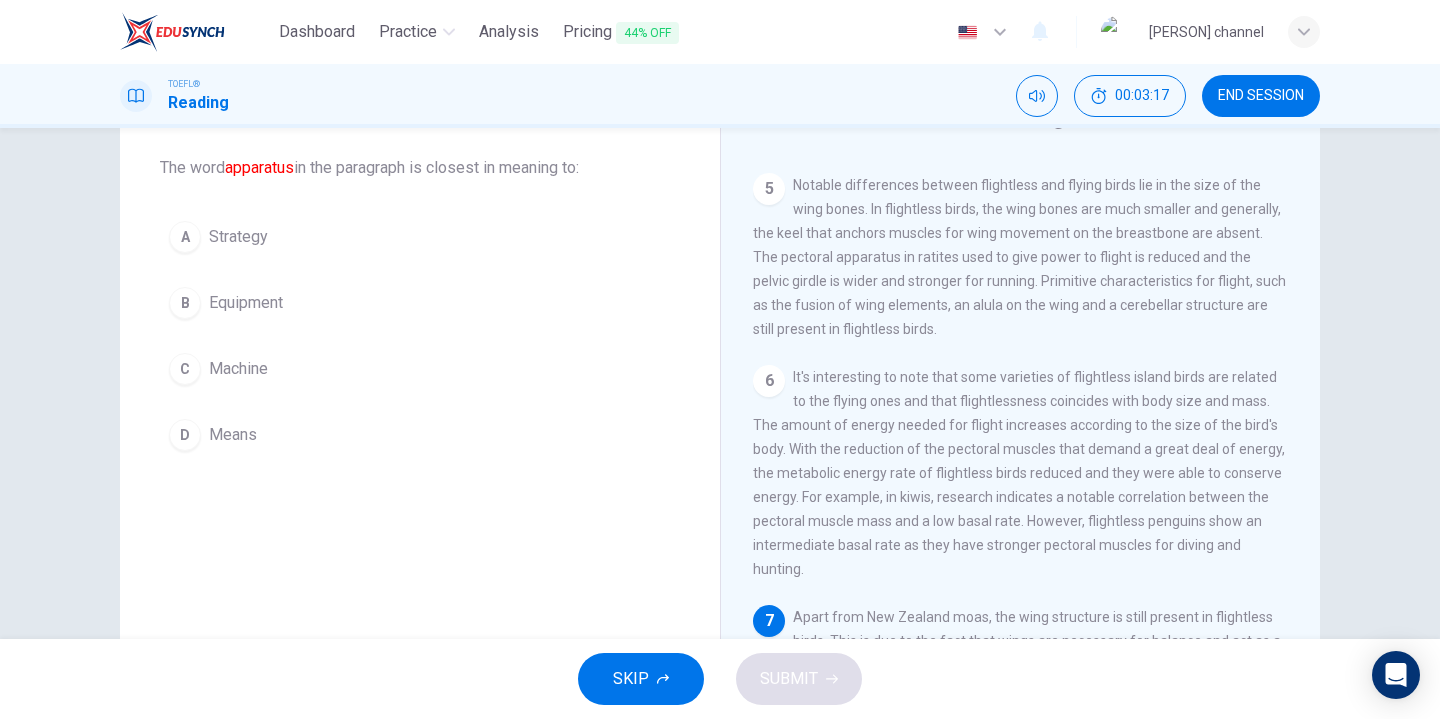 click on "Equipment" at bounding box center [238, 237] 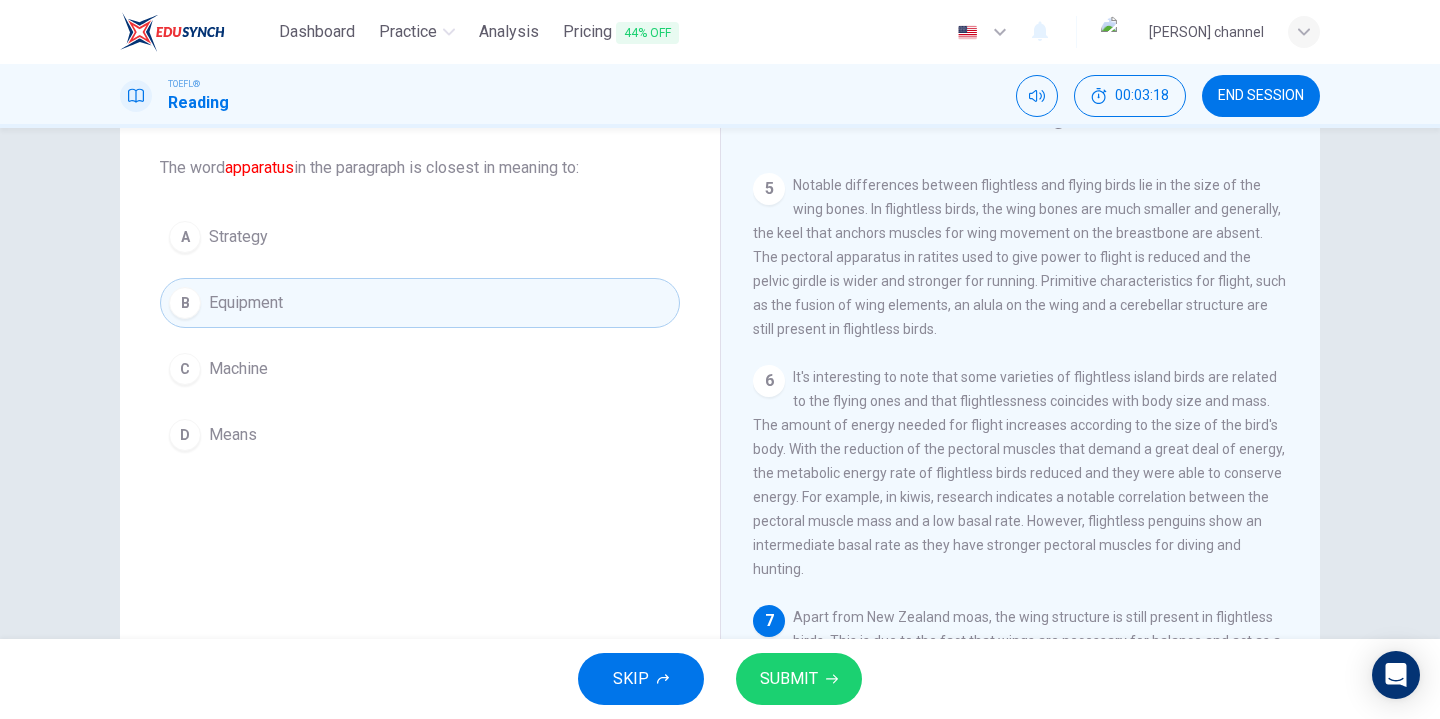 click on "SUBMIT" at bounding box center [789, 679] 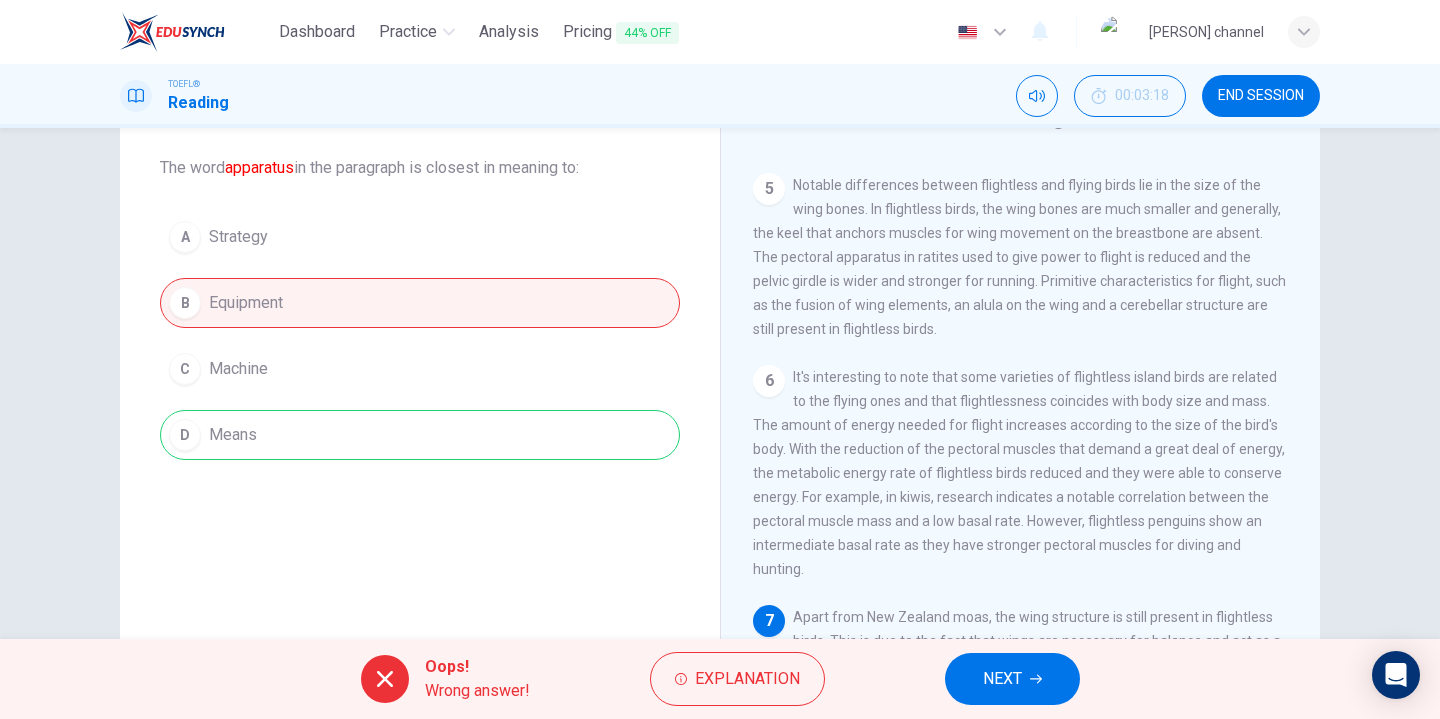 click on "NEXT" at bounding box center [1002, 679] 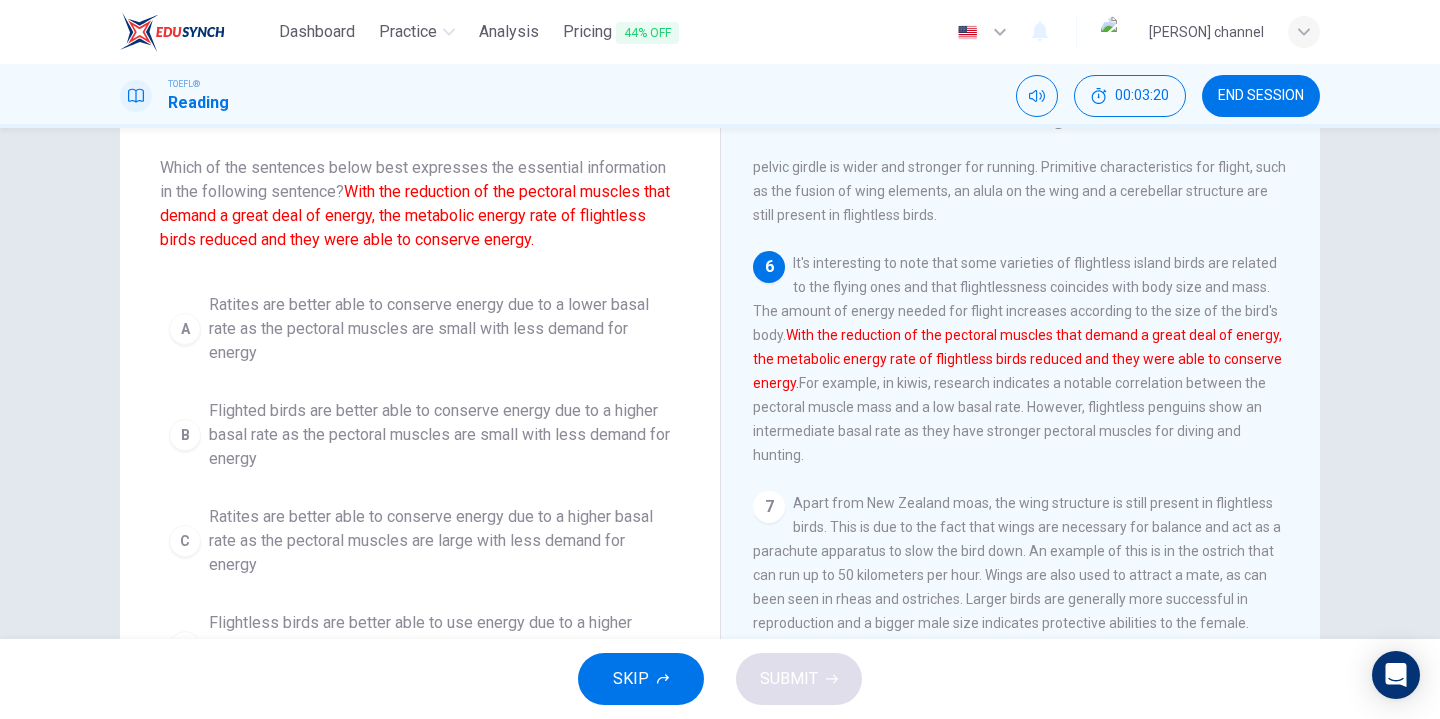 click on "Ratites are better able to conserve energy due to a lower basal rate as the pectoral muscles are small with less demand for energy" at bounding box center (440, 329) 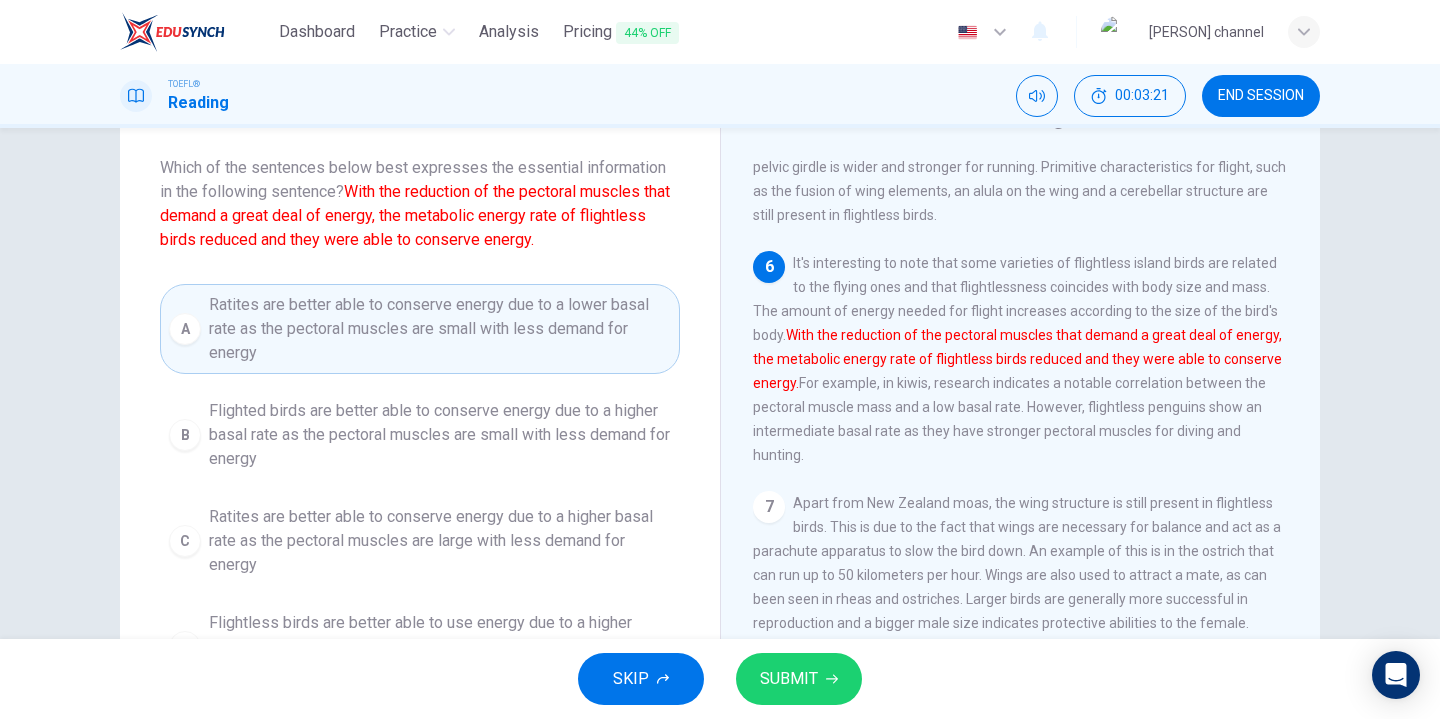 click on "SUBMIT" at bounding box center [789, 679] 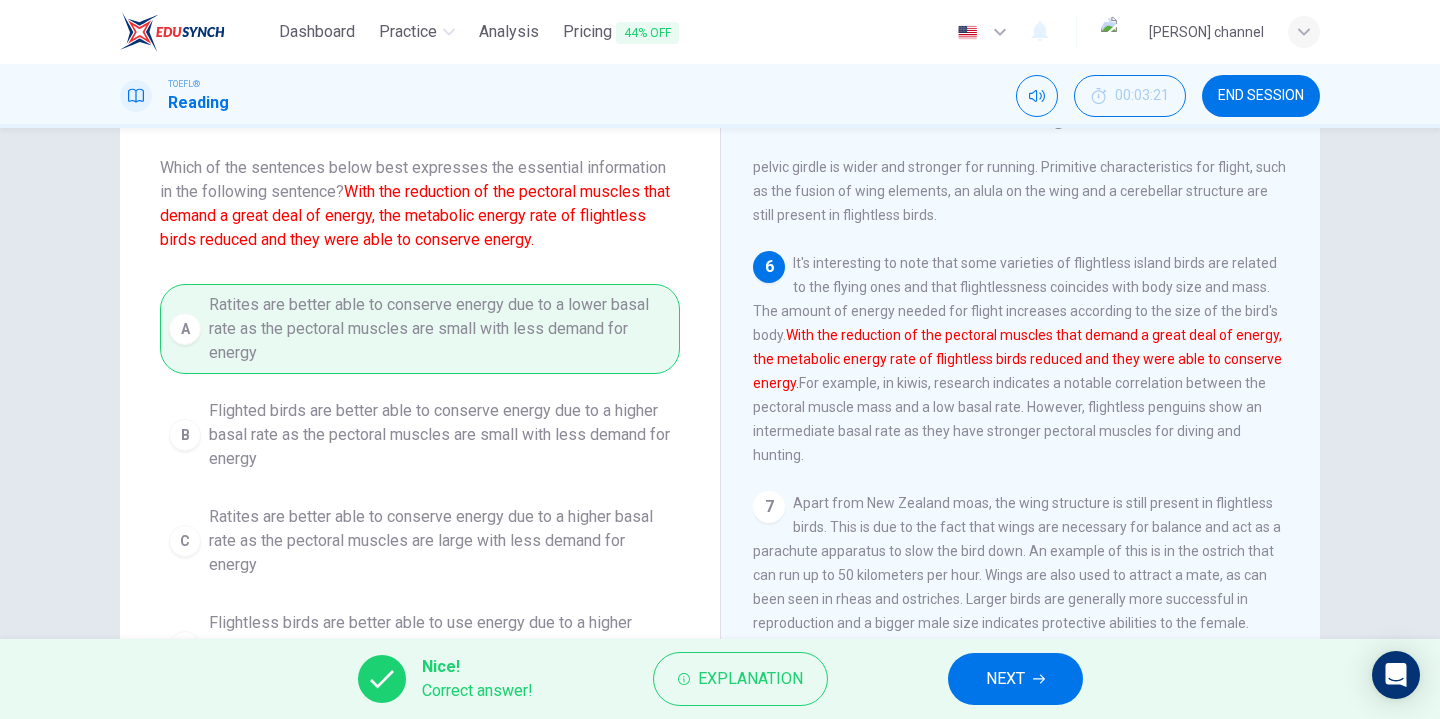 click on "NEXT" at bounding box center (1005, 679) 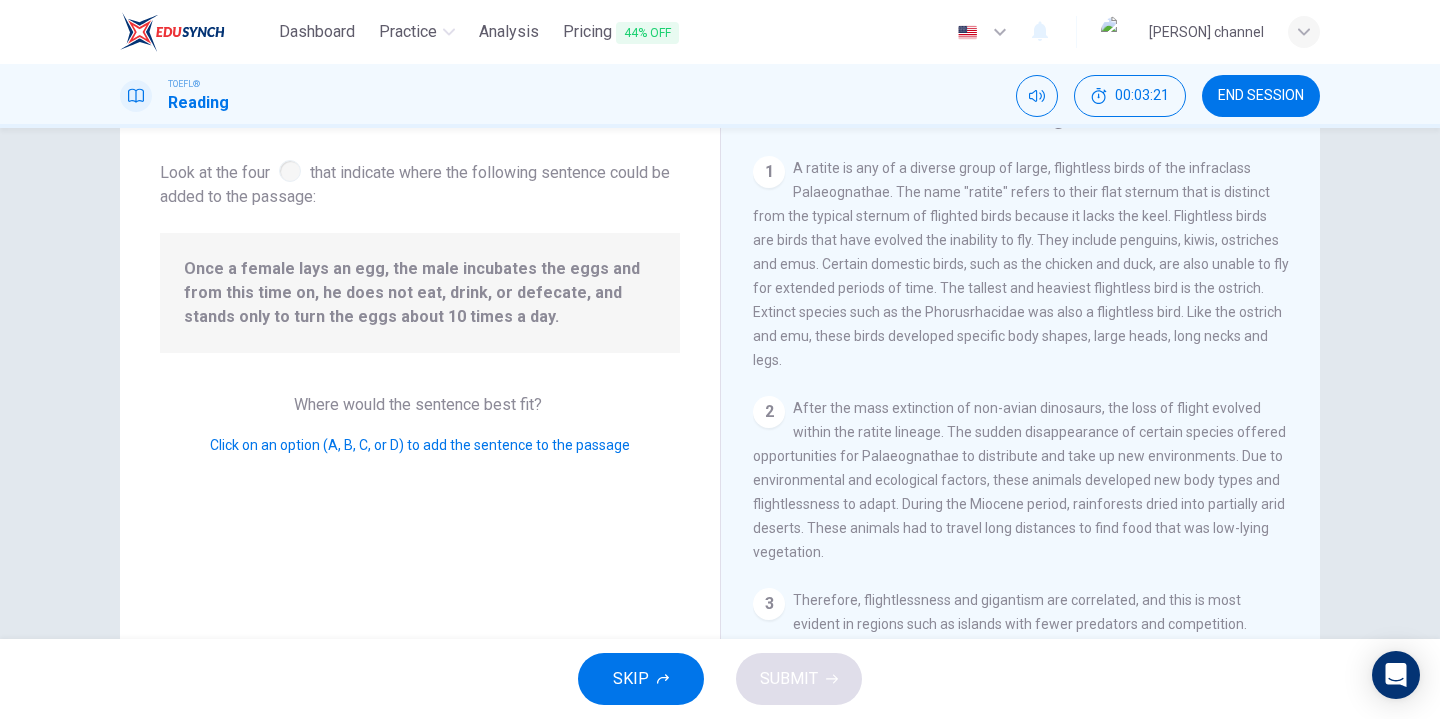 scroll, scrollTop: 945, scrollLeft: 0, axis: vertical 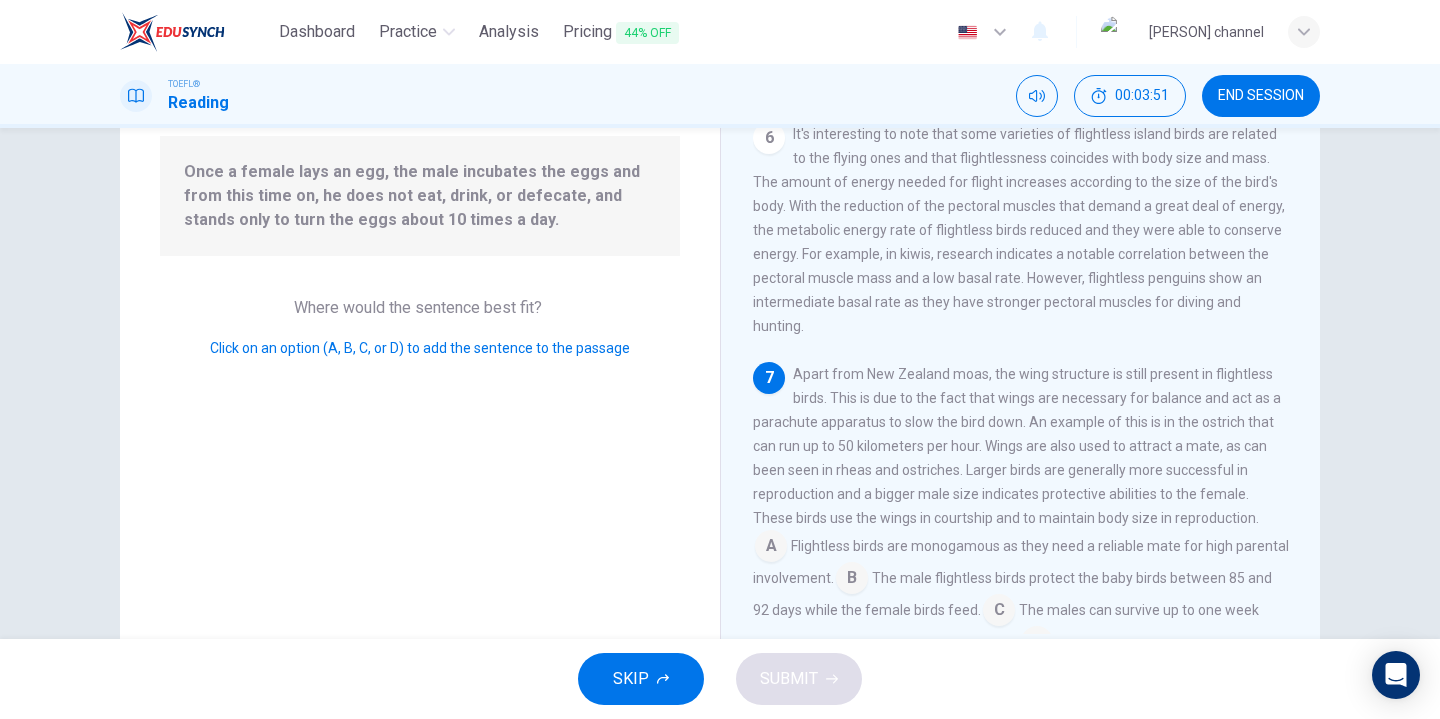 click at bounding box center [771, 548] 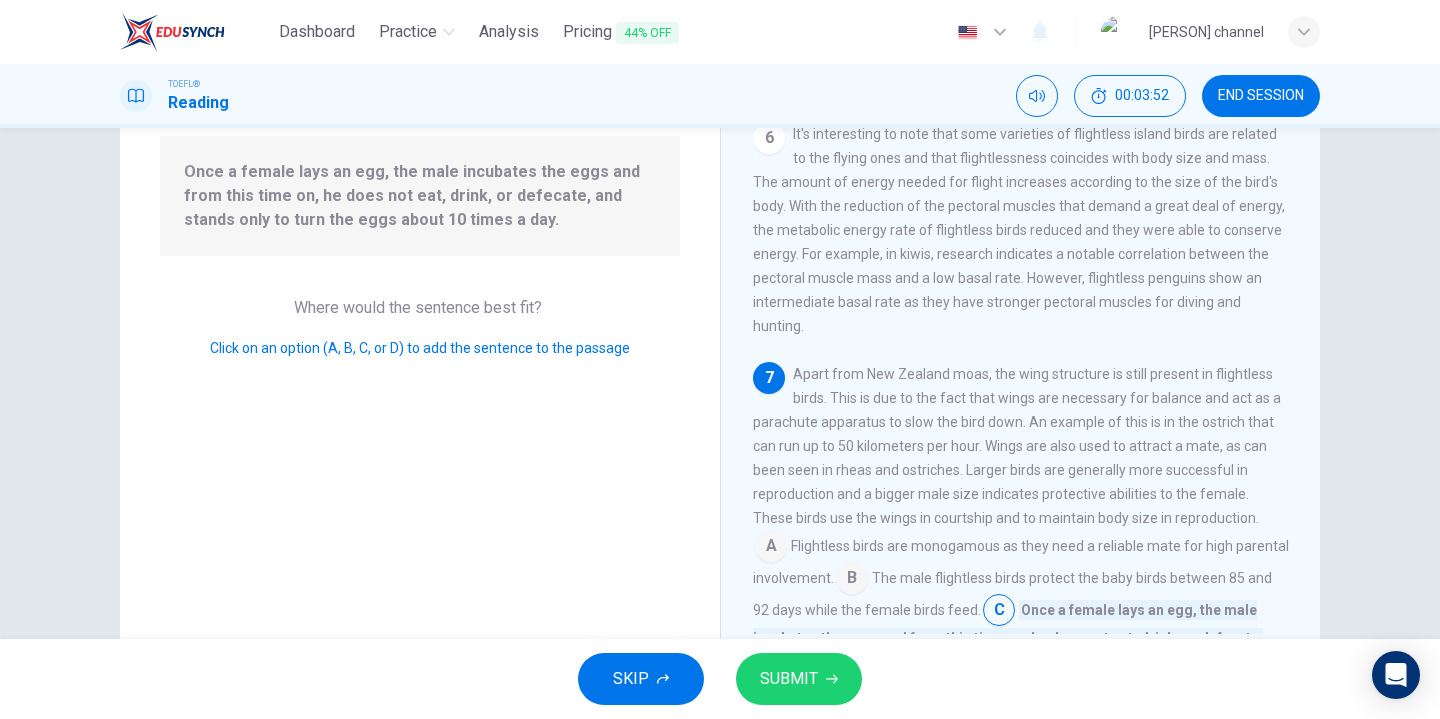 click on "SUBMIT" at bounding box center (789, 679) 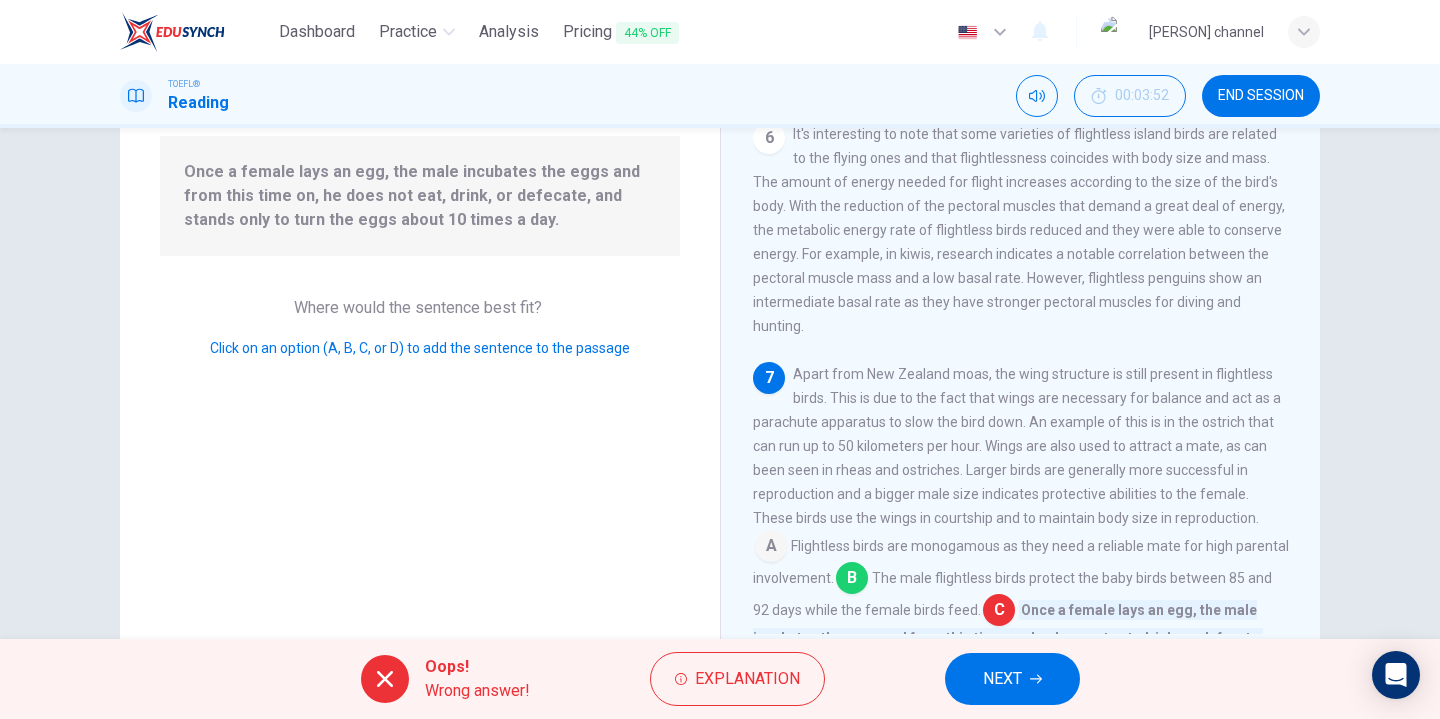 scroll, scrollTop: 944, scrollLeft: 0, axis: vertical 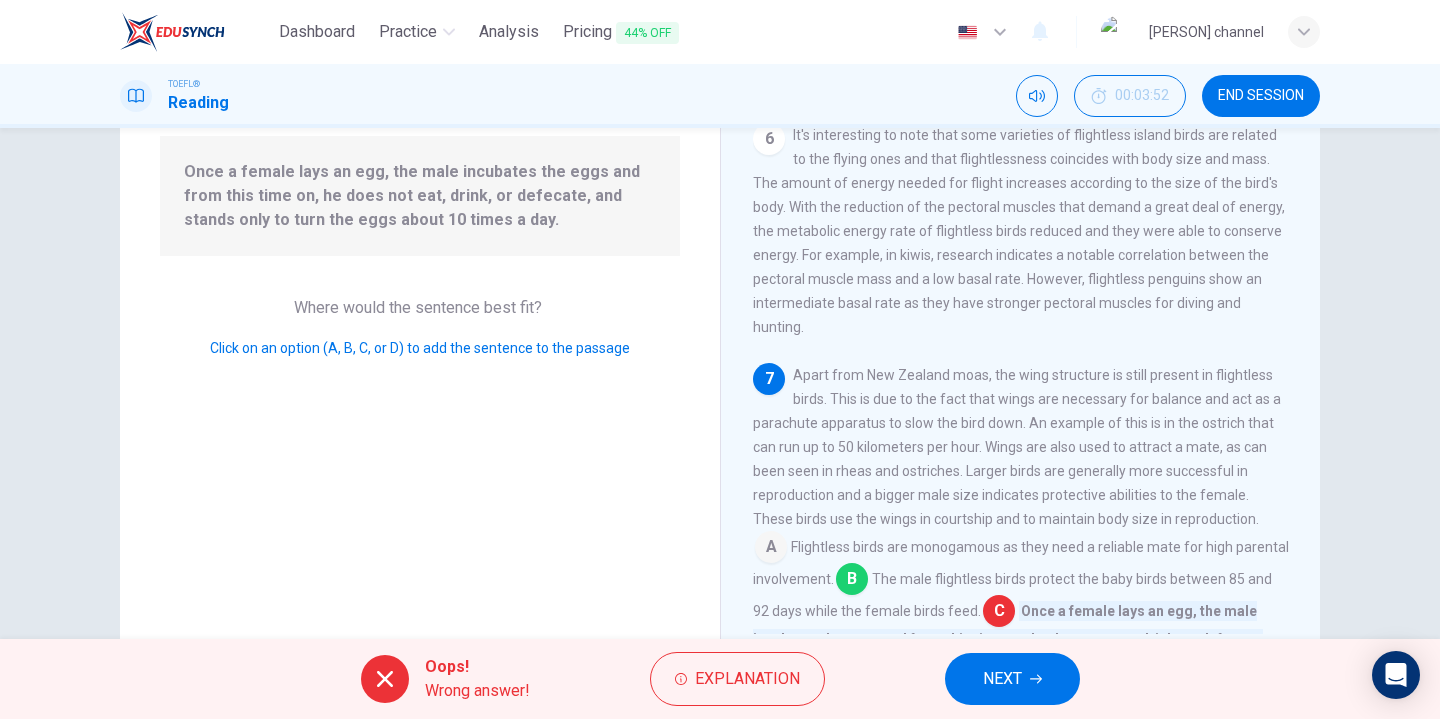 click on "NEXT" at bounding box center (1002, 679) 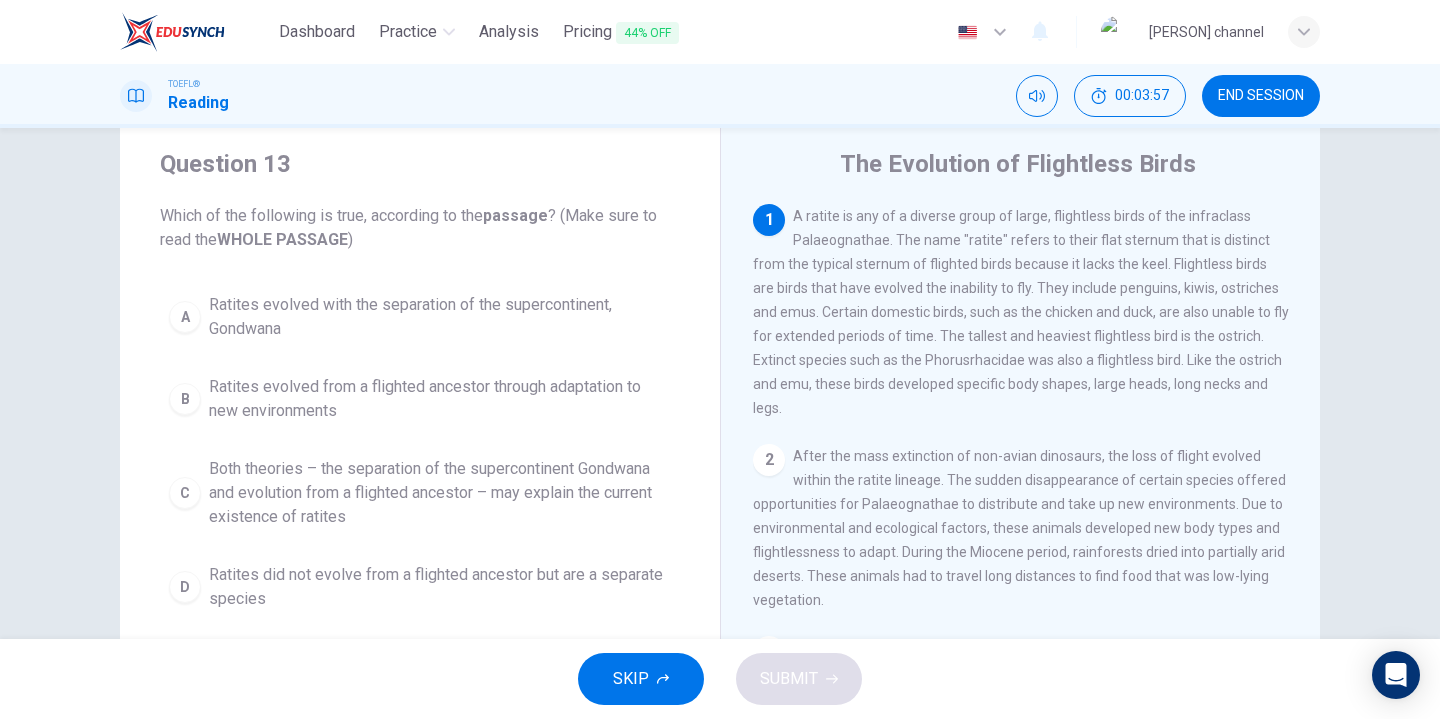 scroll, scrollTop: 59, scrollLeft: 0, axis: vertical 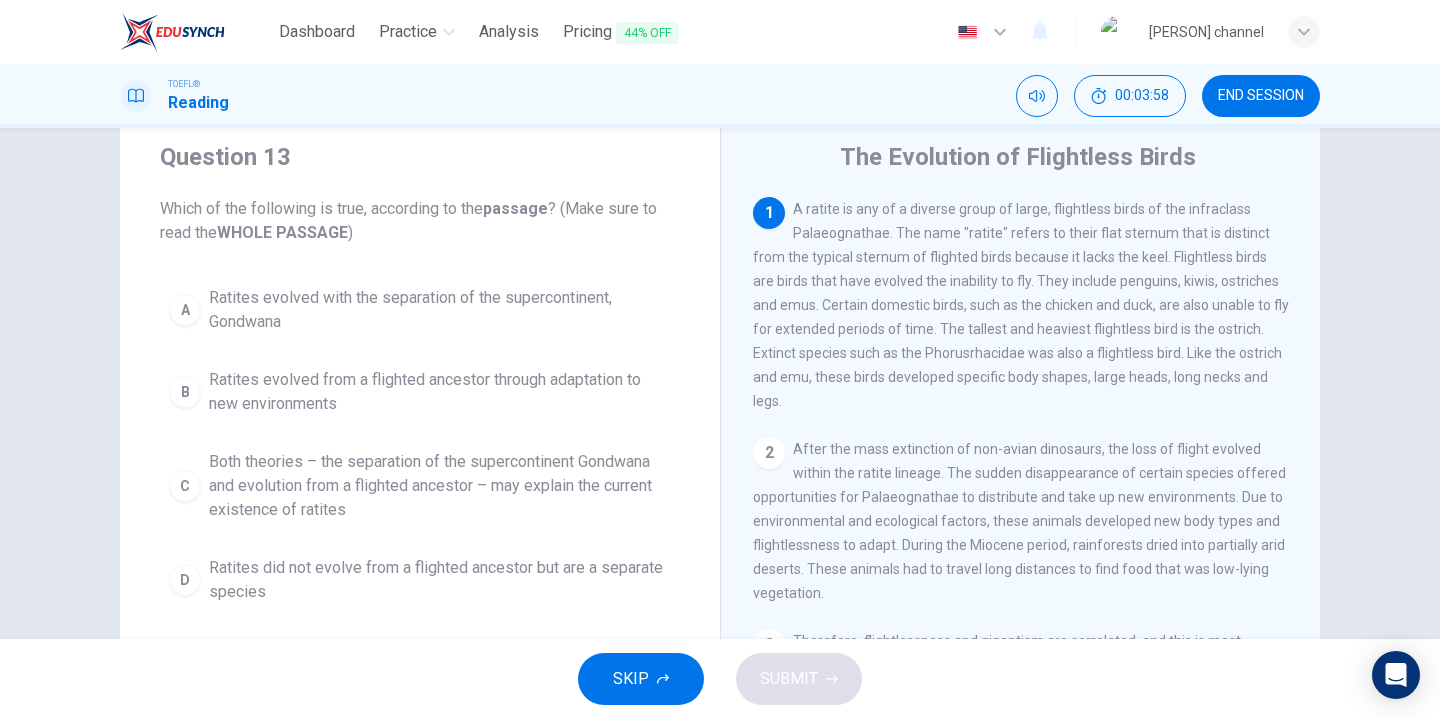 click on "Ratites evolved from a flighted ancestor through adaptation to new environments" at bounding box center (440, 310) 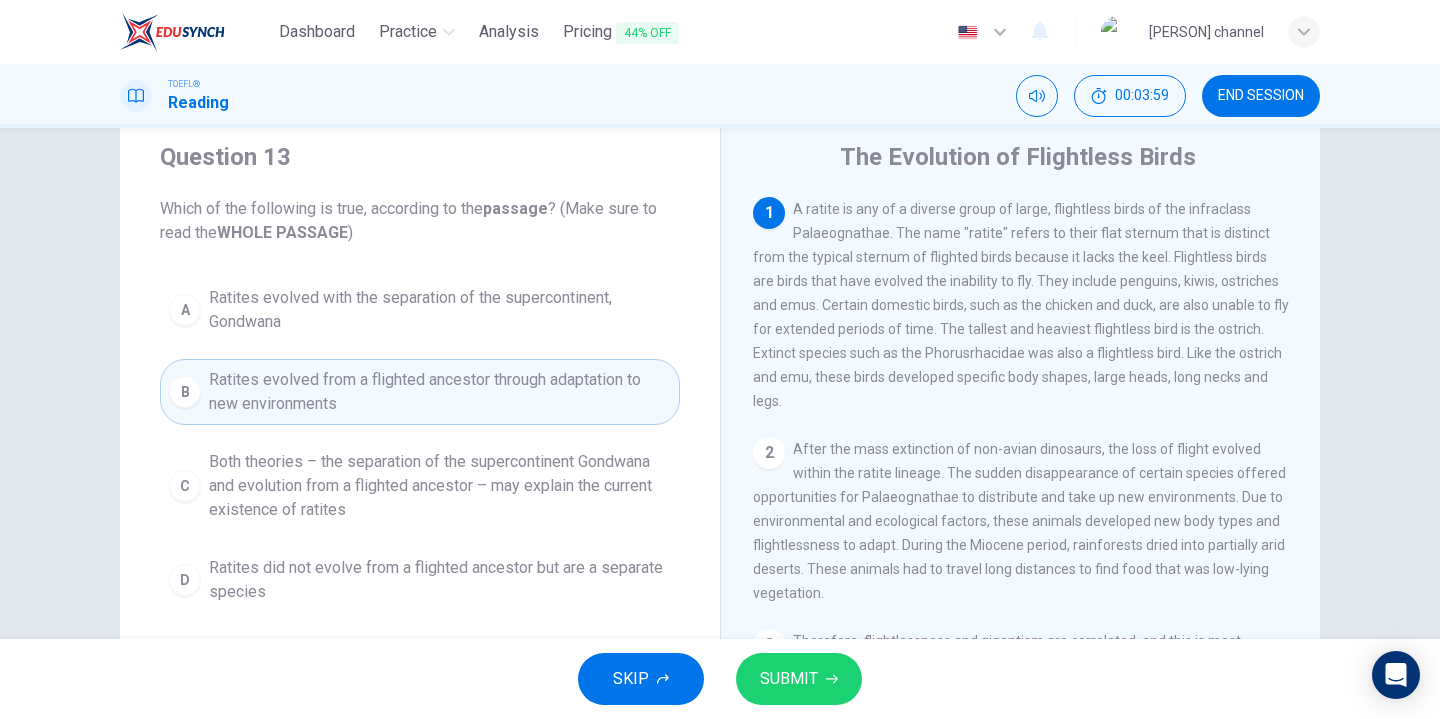 click on "SUBMIT" at bounding box center [799, 679] 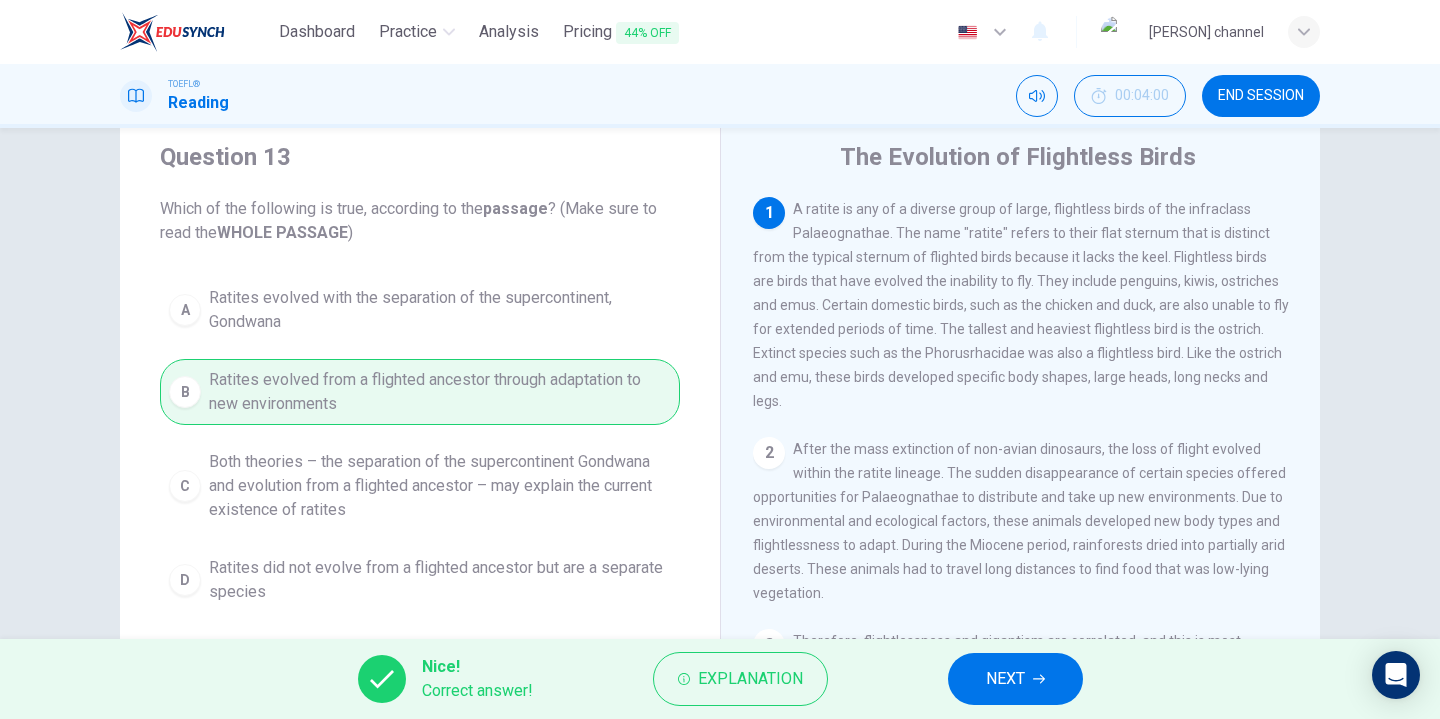 click on "NEXT" at bounding box center [1005, 679] 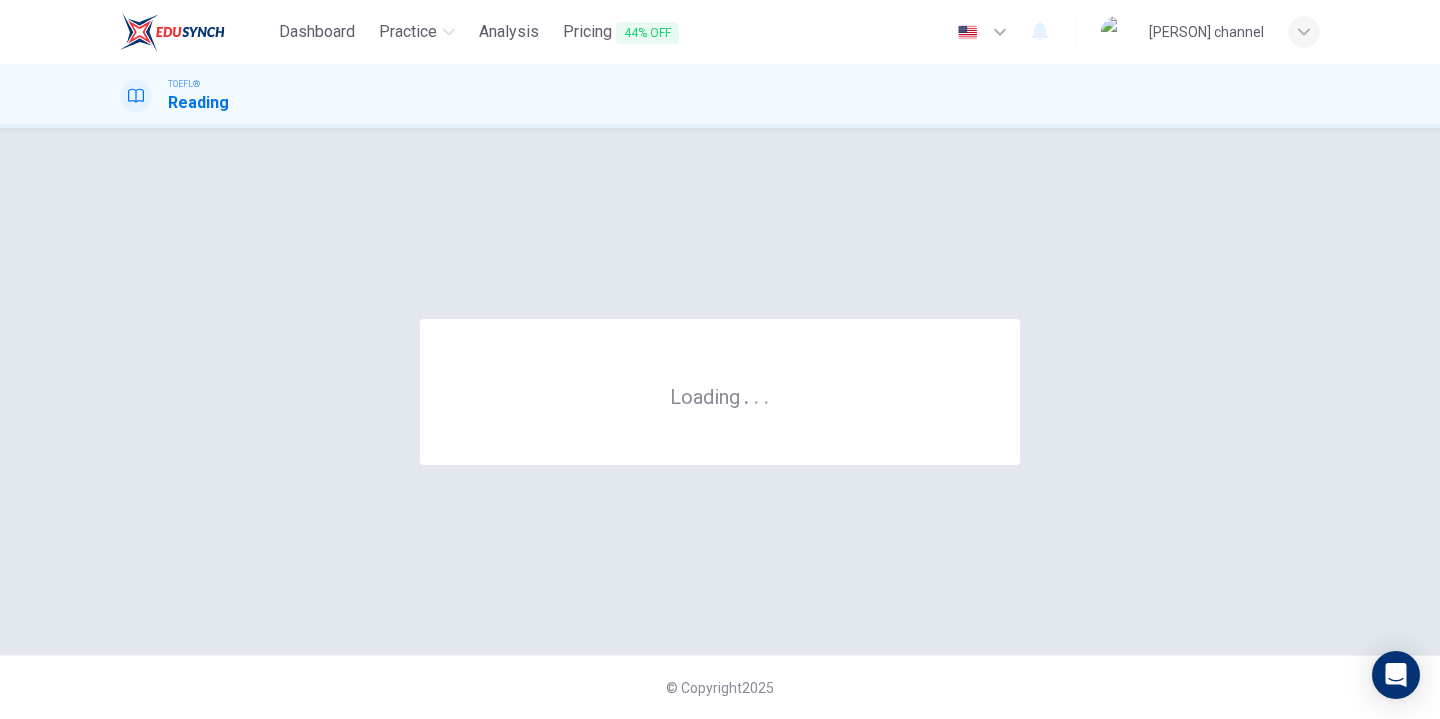 scroll, scrollTop: 0, scrollLeft: 0, axis: both 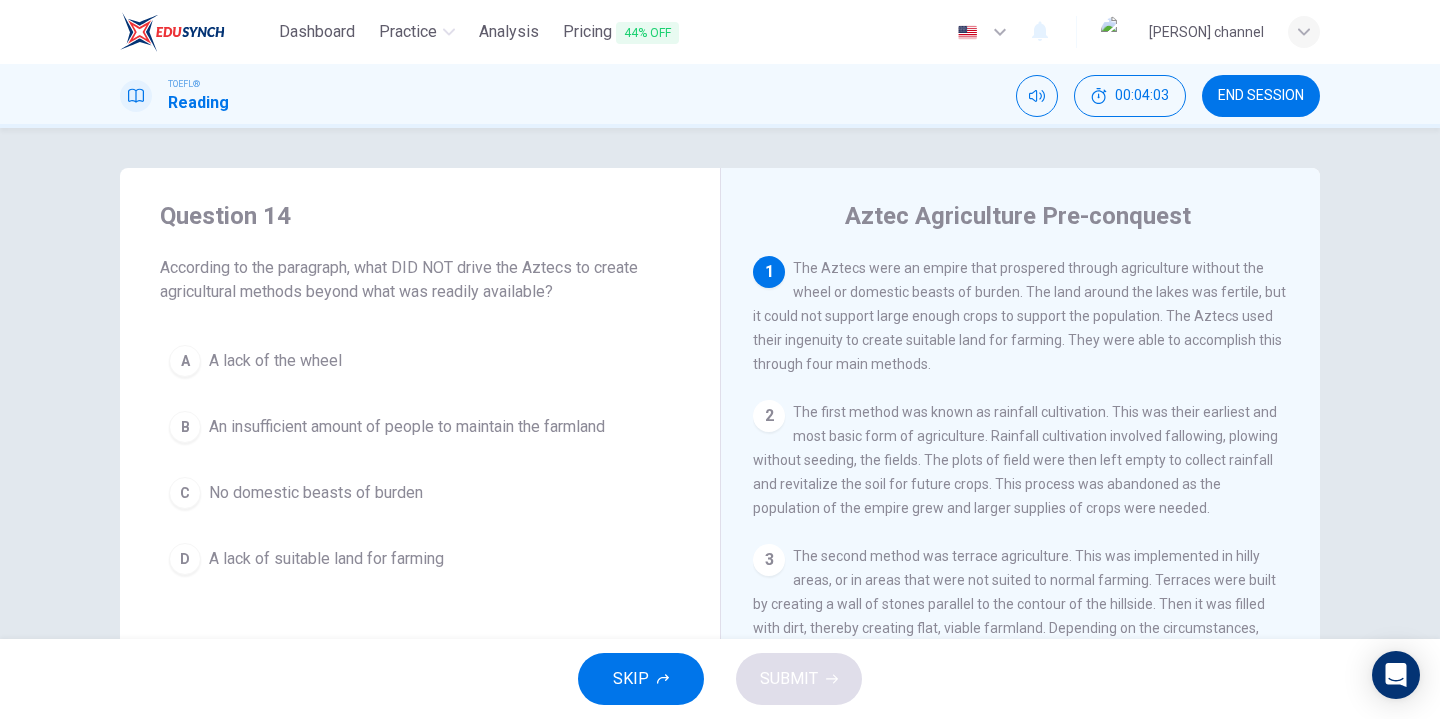 click on "An insufficient amount of people to maintain the farmland" at bounding box center [275, 361] 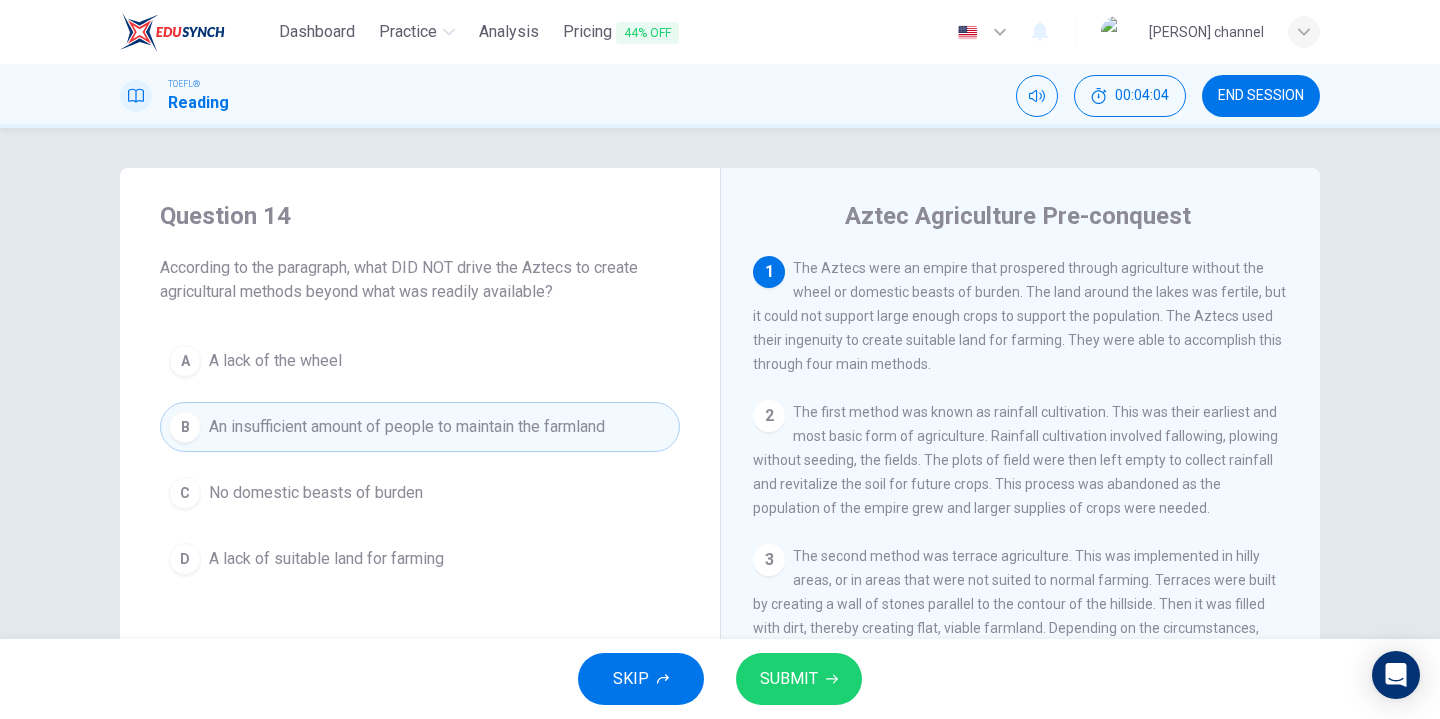 click on "SUBMIT" at bounding box center [799, 679] 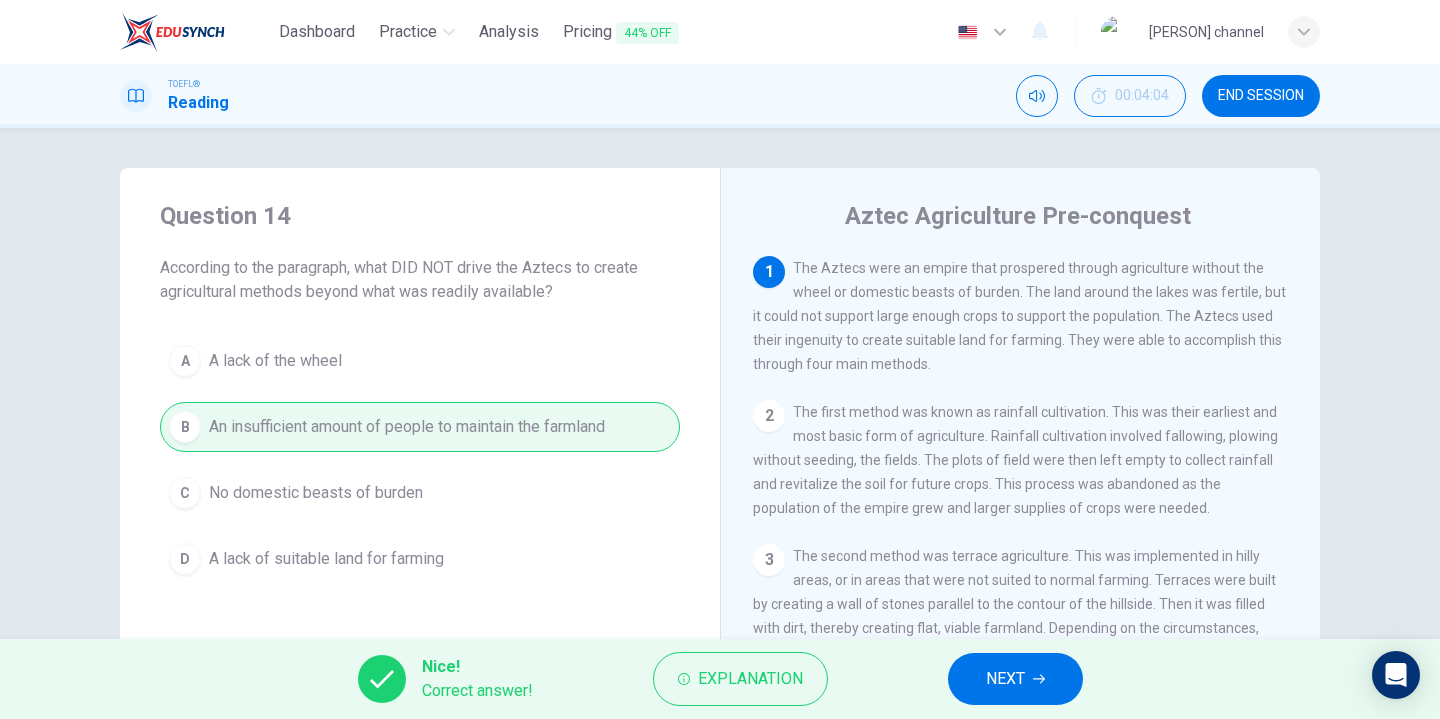 click on "NEXT" at bounding box center (1005, 679) 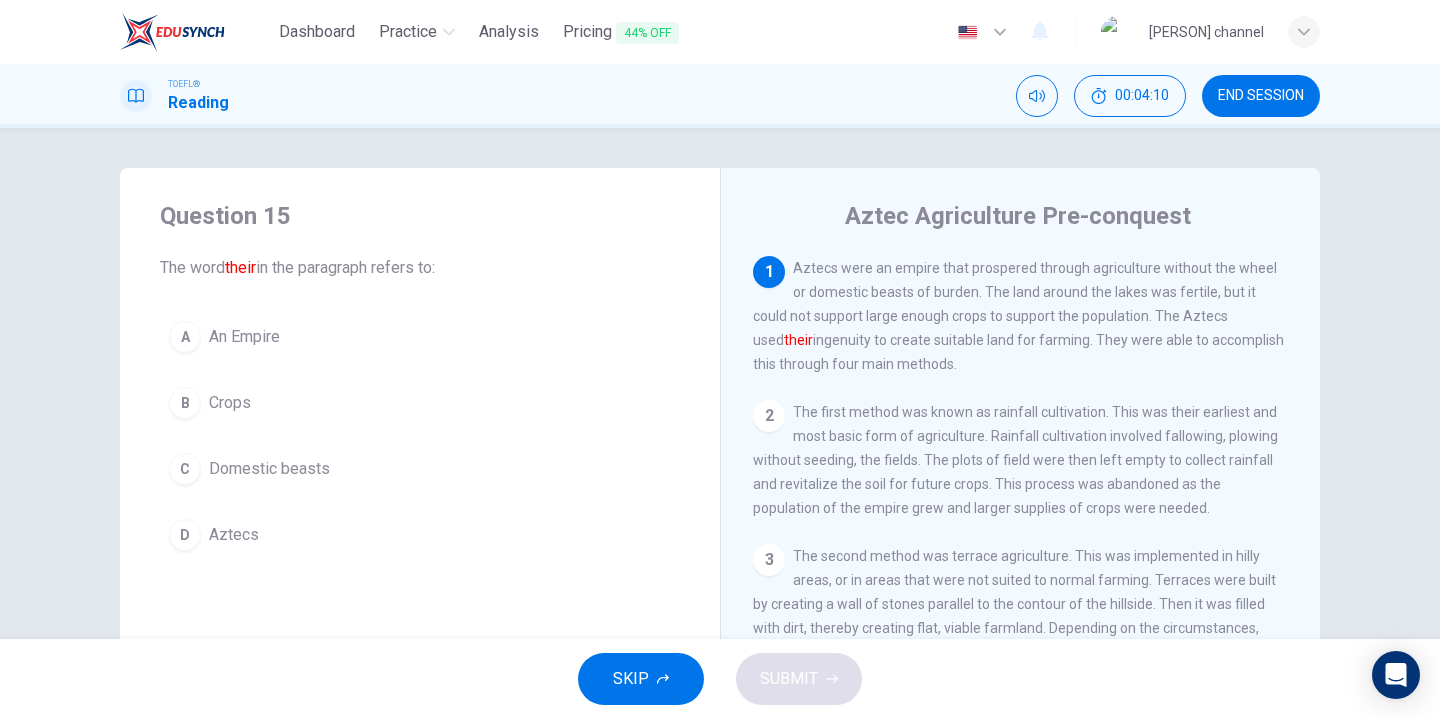 scroll, scrollTop: -4, scrollLeft: 0, axis: vertical 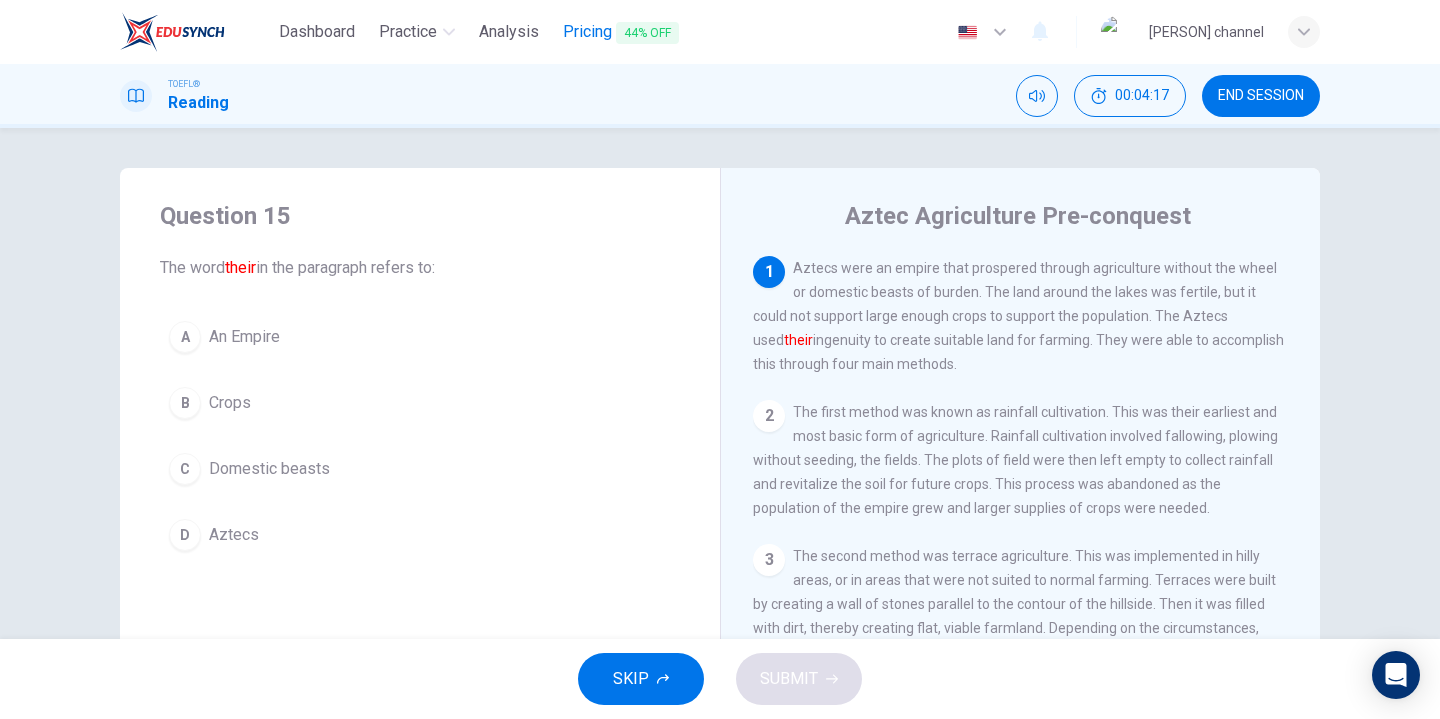 click on "Pricing 44% OFF" at bounding box center (621, 32) 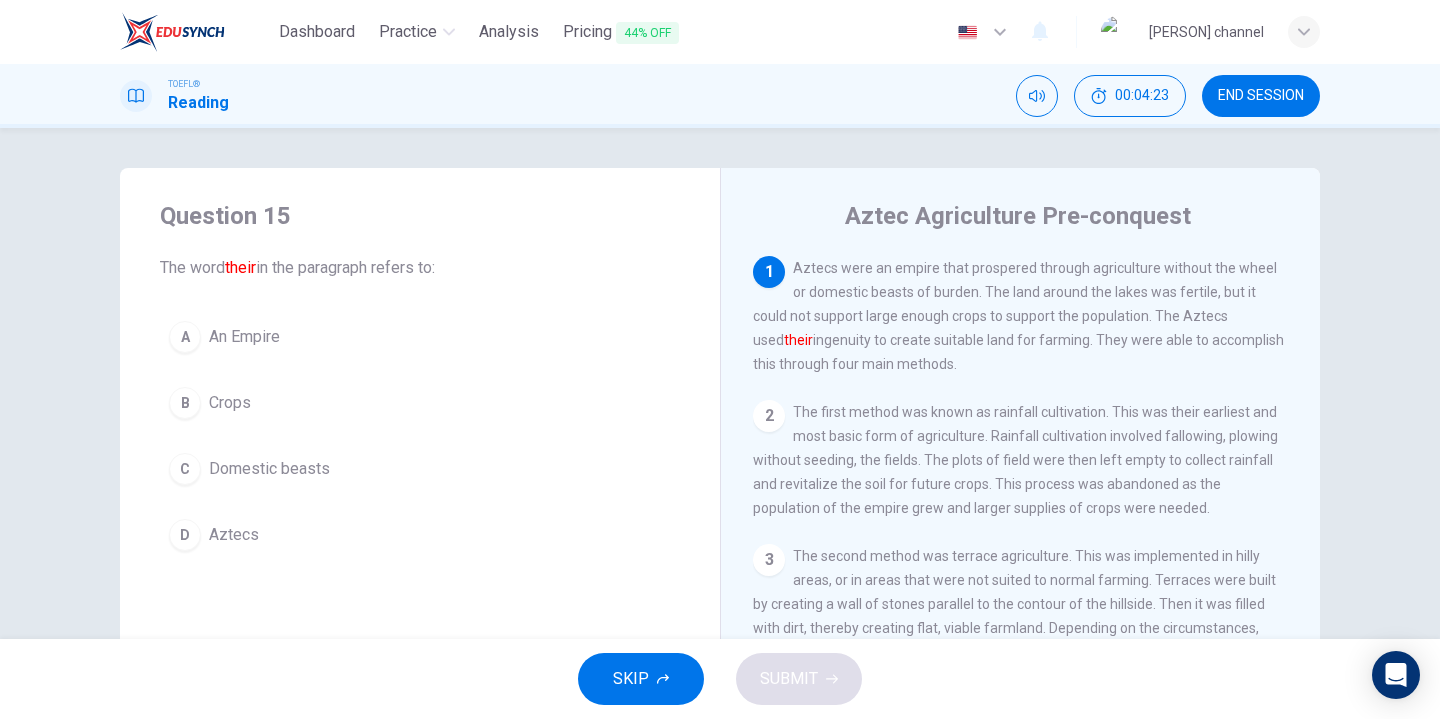 click on "END SESSION" at bounding box center [1261, 96] 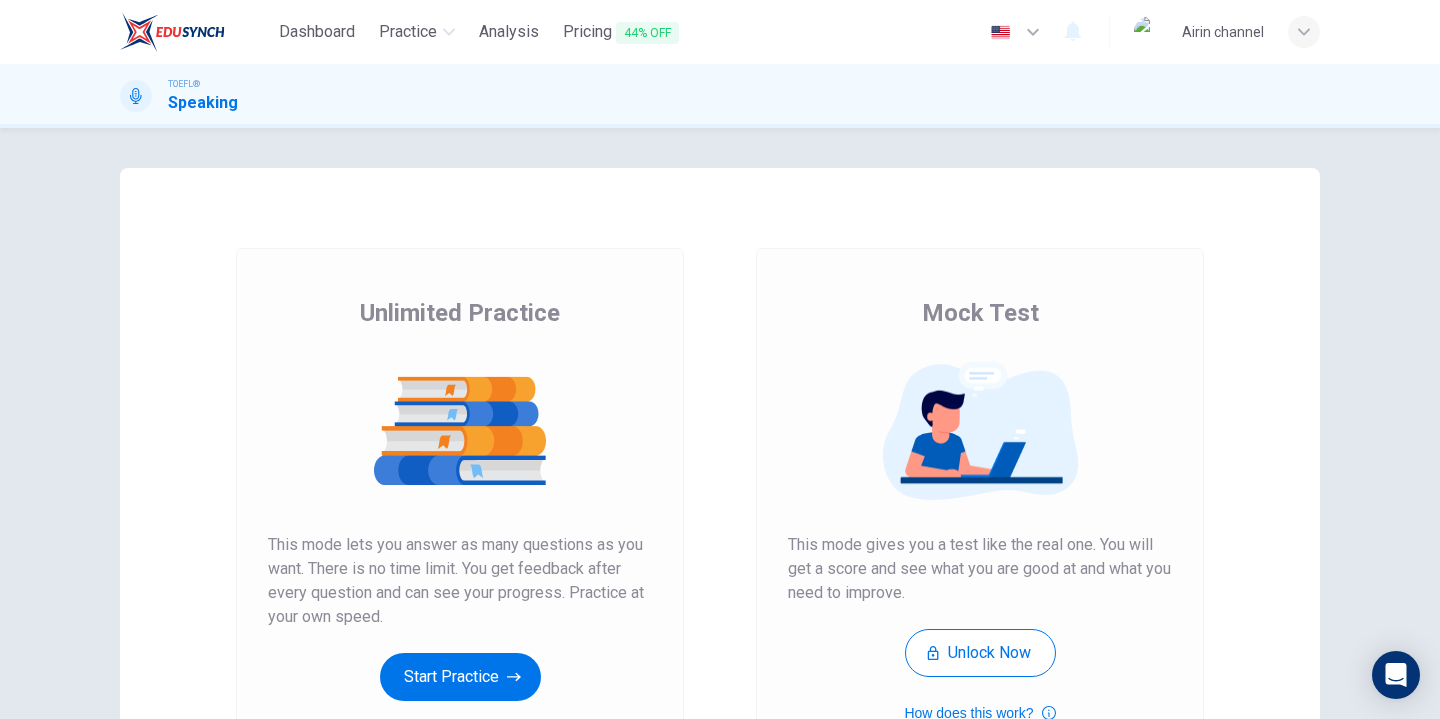 scroll, scrollTop: 0, scrollLeft: 0, axis: both 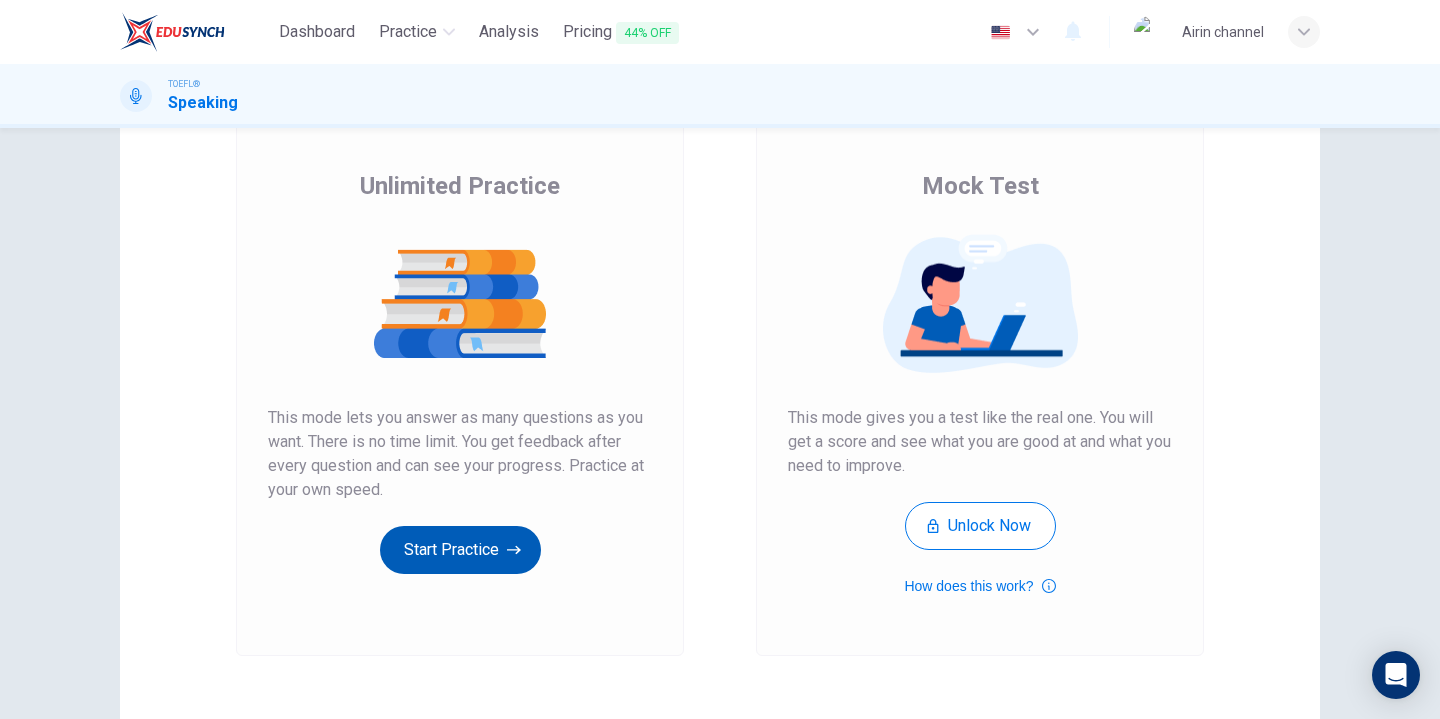 click on "Start Practice" at bounding box center [460, 550] 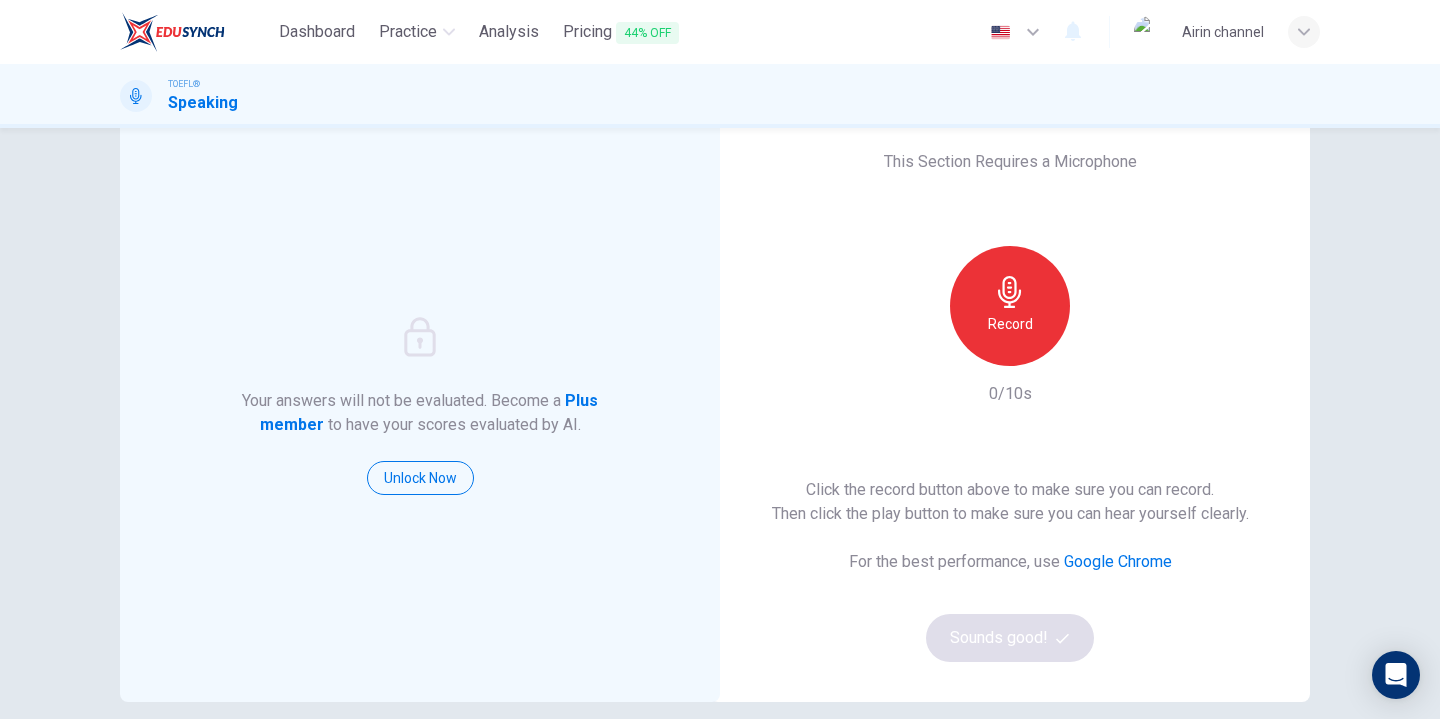 scroll, scrollTop: 57, scrollLeft: 0, axis: vertical 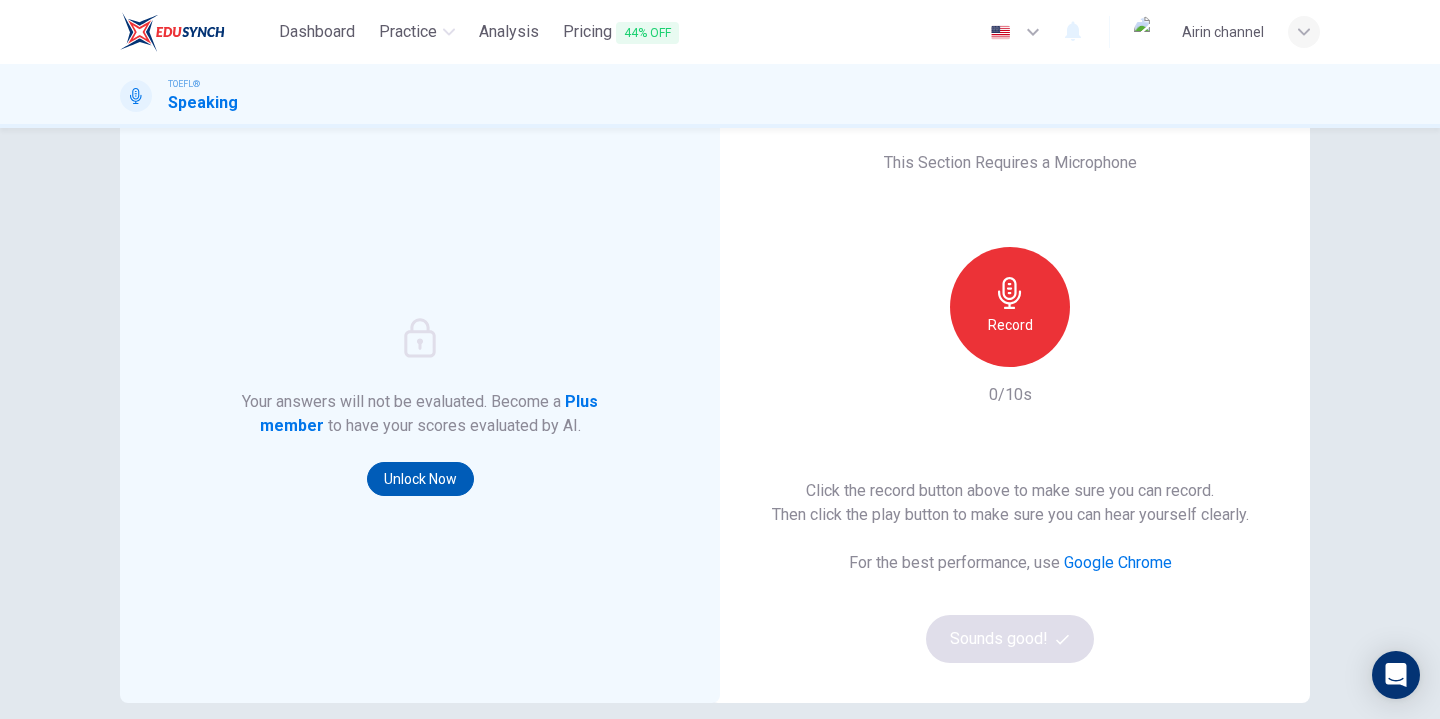click on "Unlock Now" at bounding box center (420, 479) 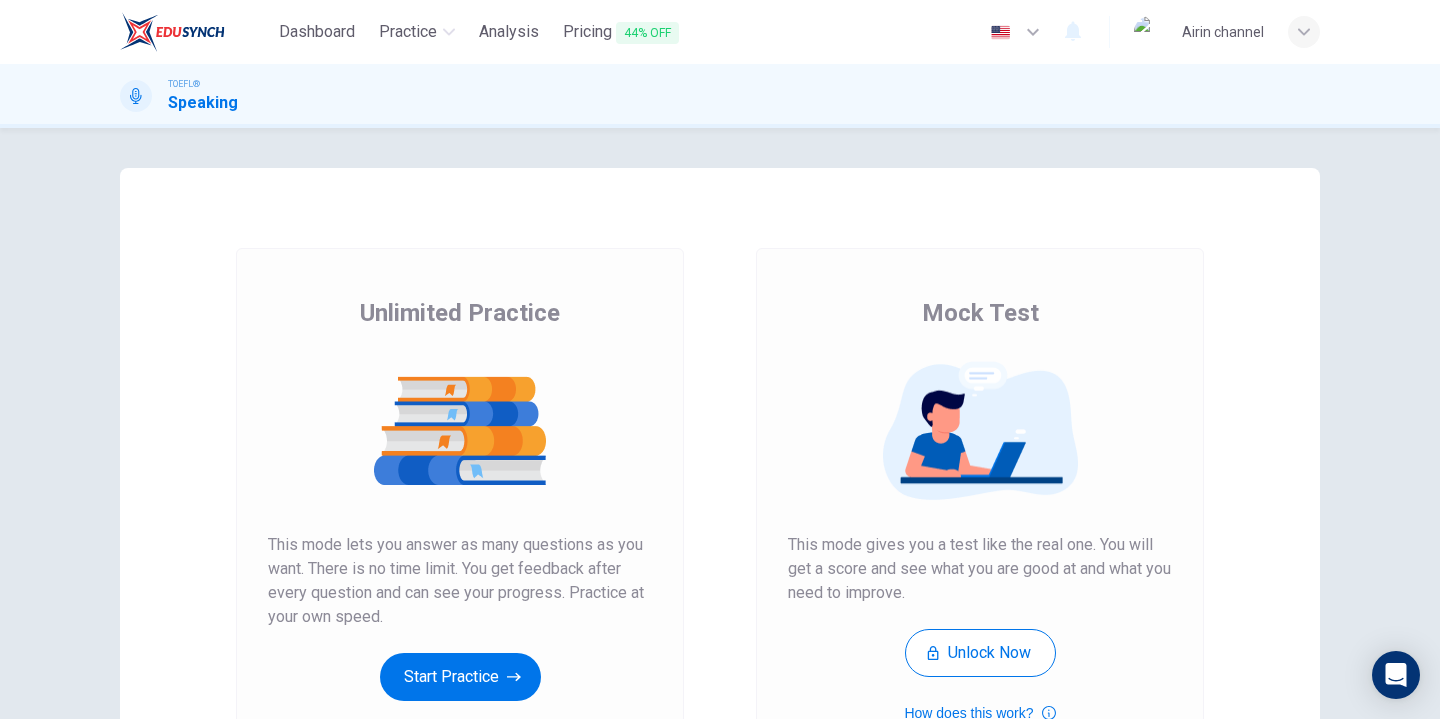 scroll, scrollTop: 0, scrollLeft: 0, axis: both 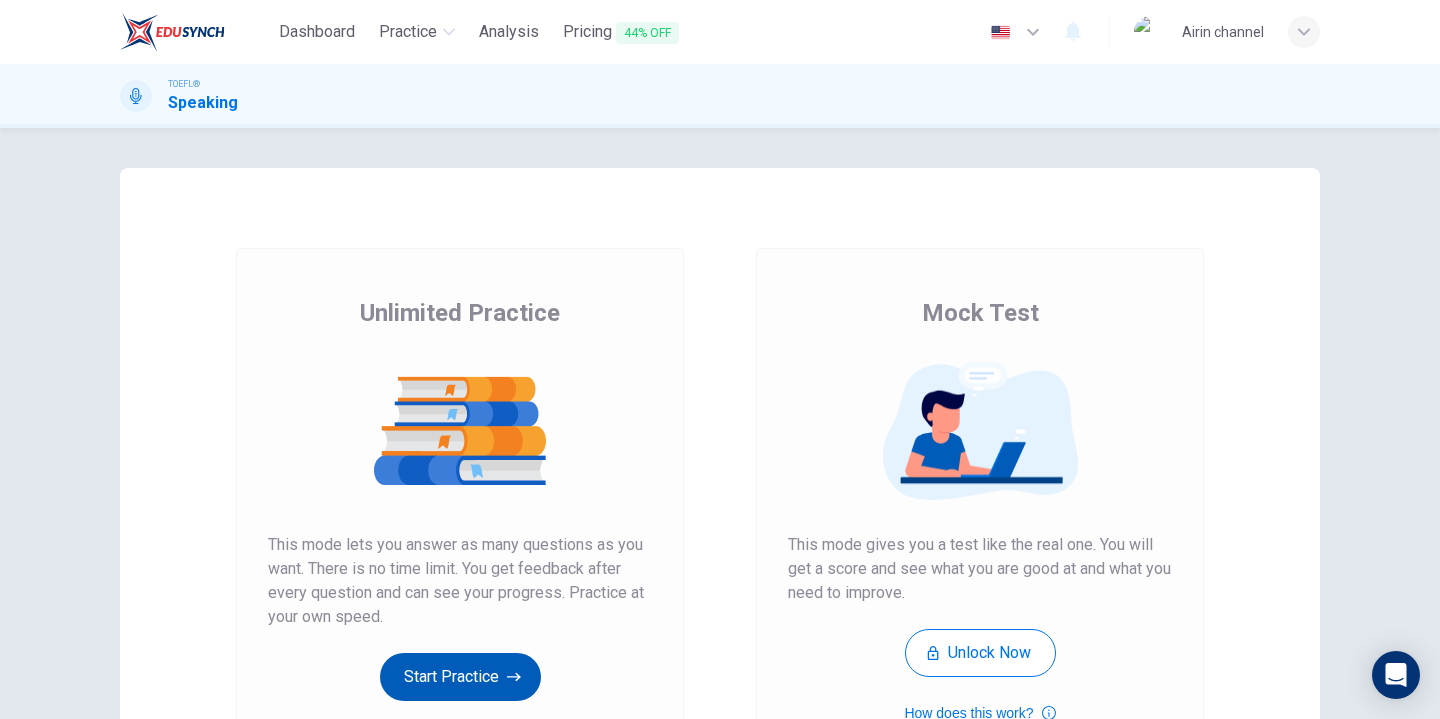 click on "Start Practice" at bounding box center [460, 677] 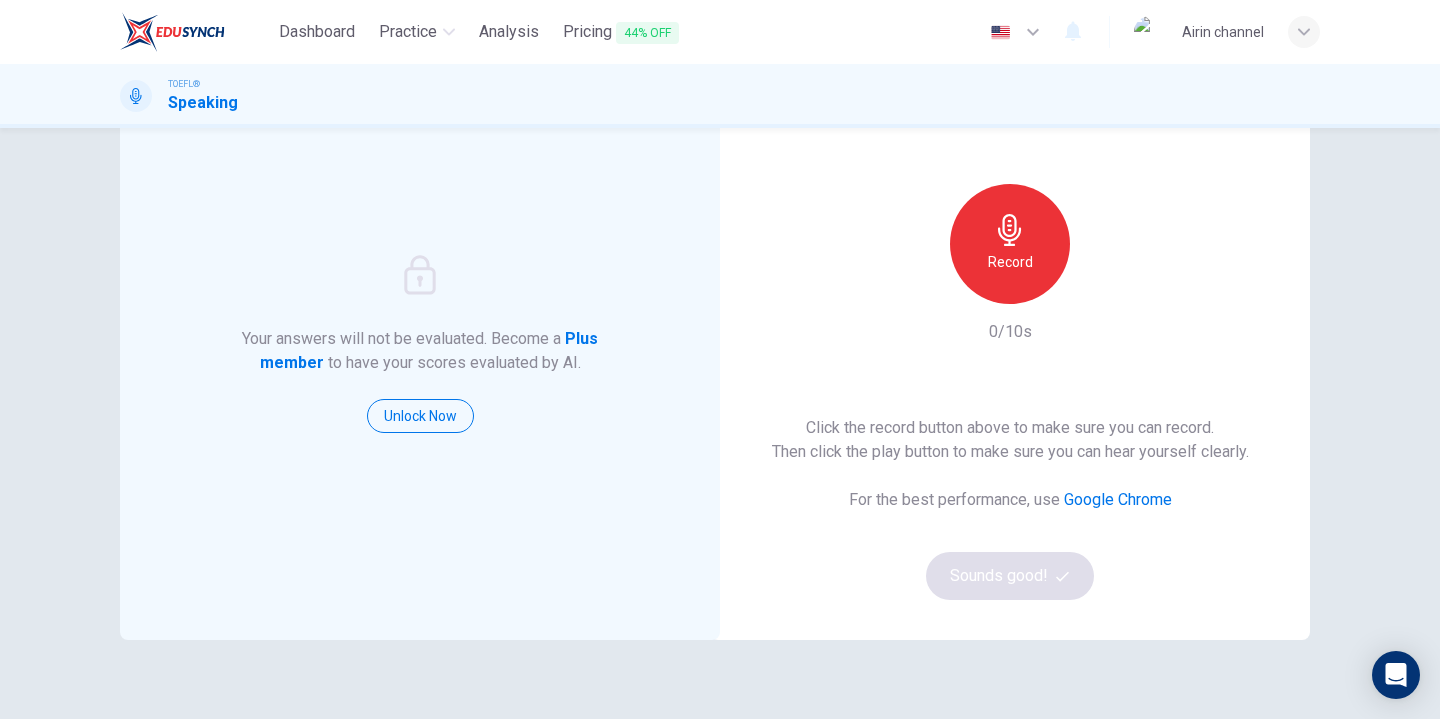 scroll, scrollTop: 143, scrollLeft: 0, axis: vertical 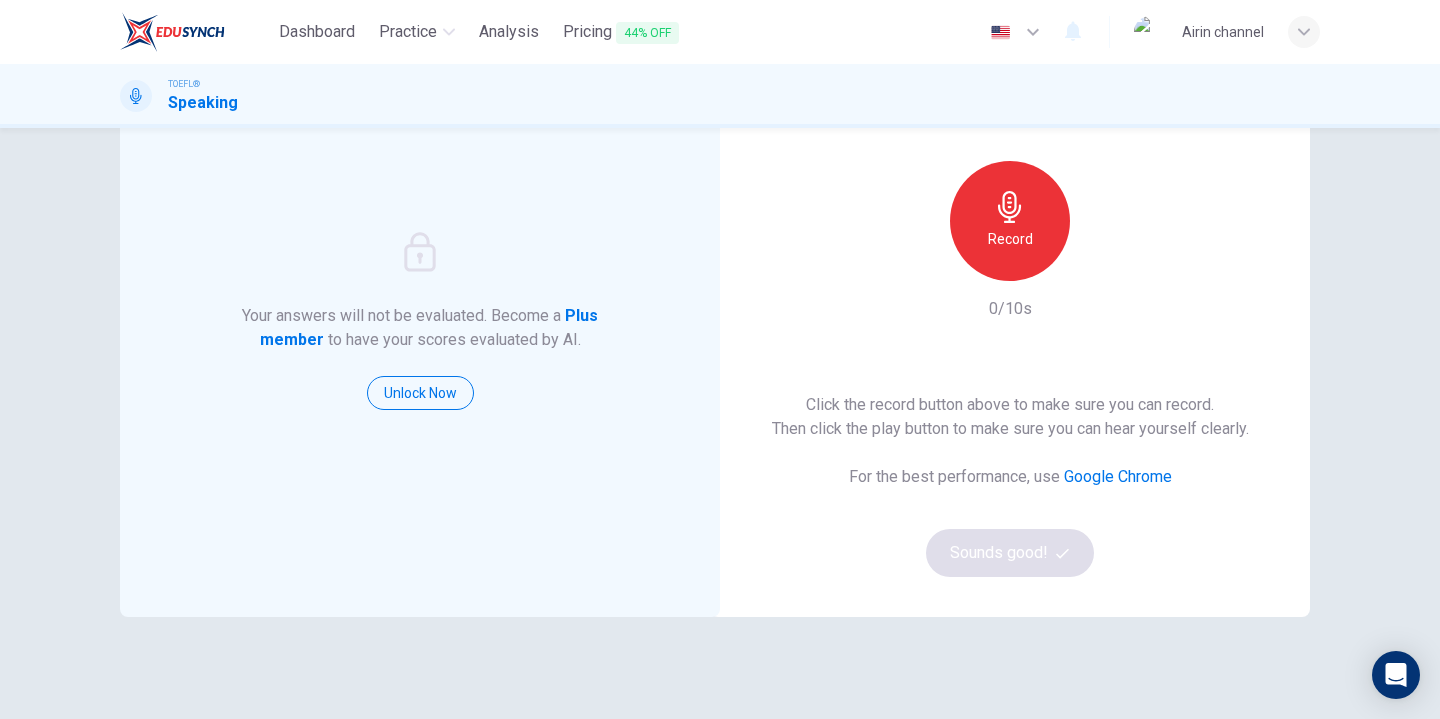 click on "Click the record button above to make sure you can record.     Then click the play button to make sure you can hear yourself clearly. For the best performance, use   Google Chrome Sounds good!" at bounding box center [1010, 485] 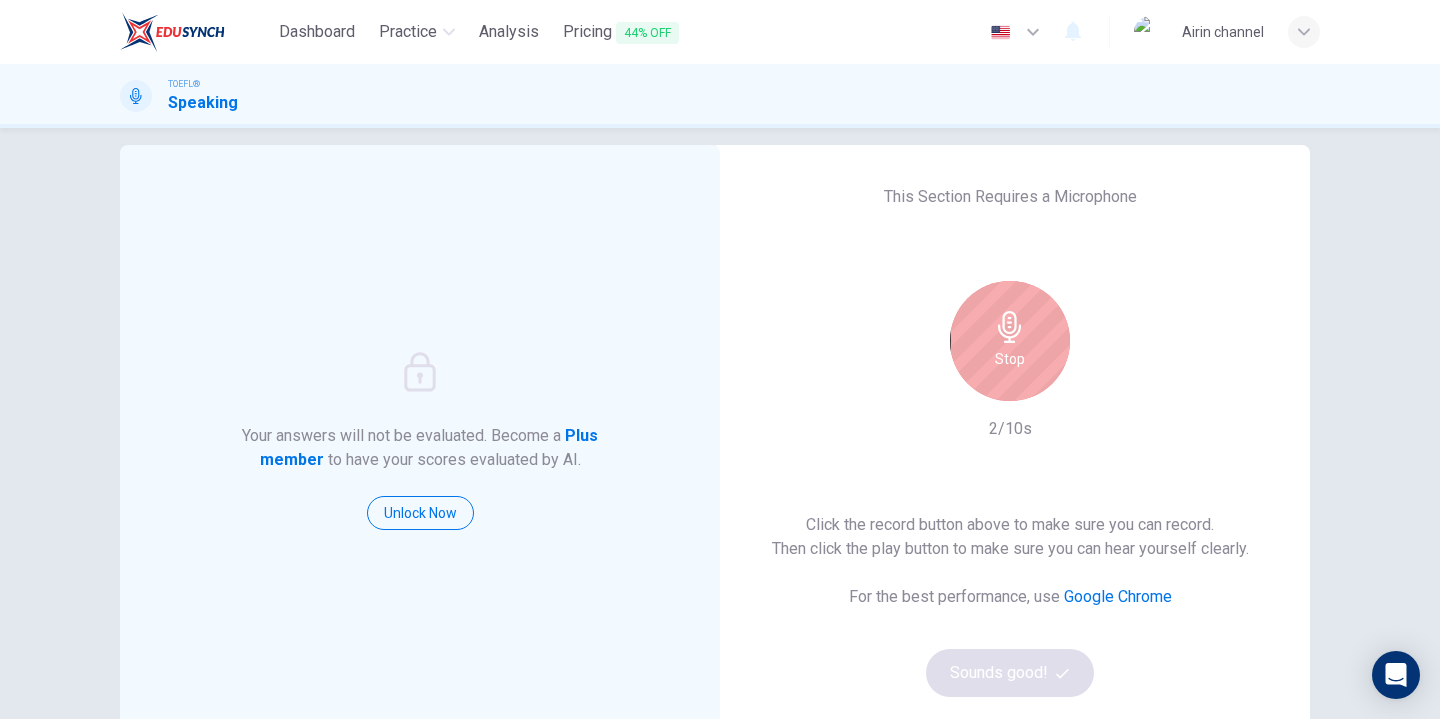 scroll, scrollTop: 22, scrollLeft: 0, axis: vertical 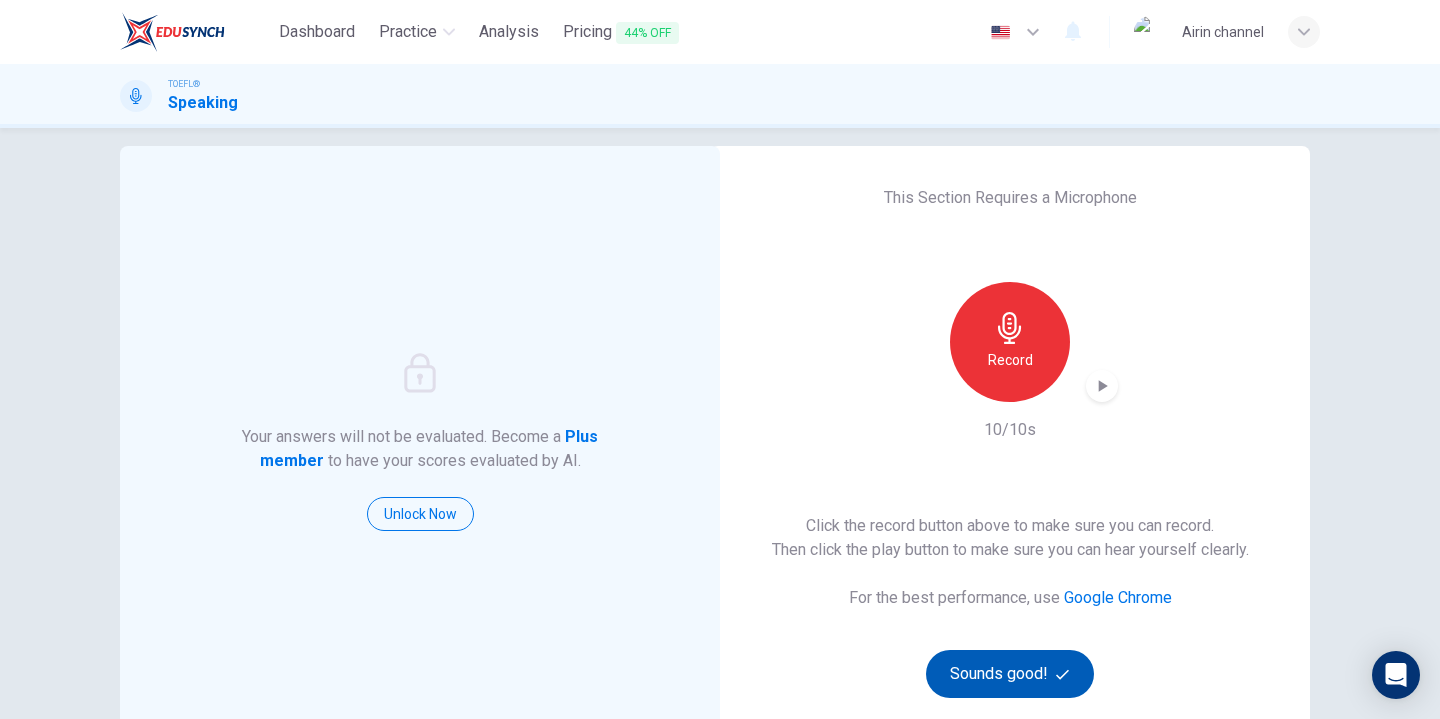 click on "Sounds good!" at bounding box center [1010, 674] 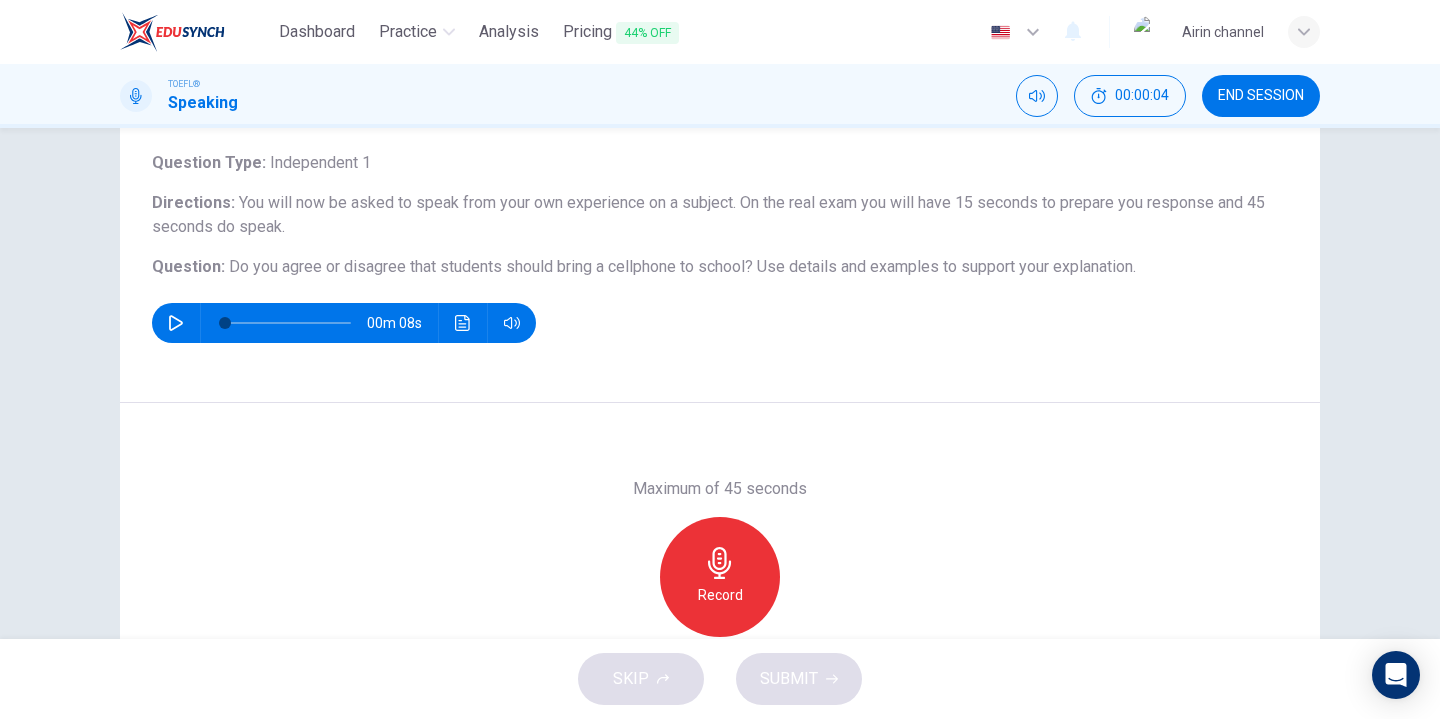 scroll, scrollTop: 112, scrollLeft: 0, axis: vertical 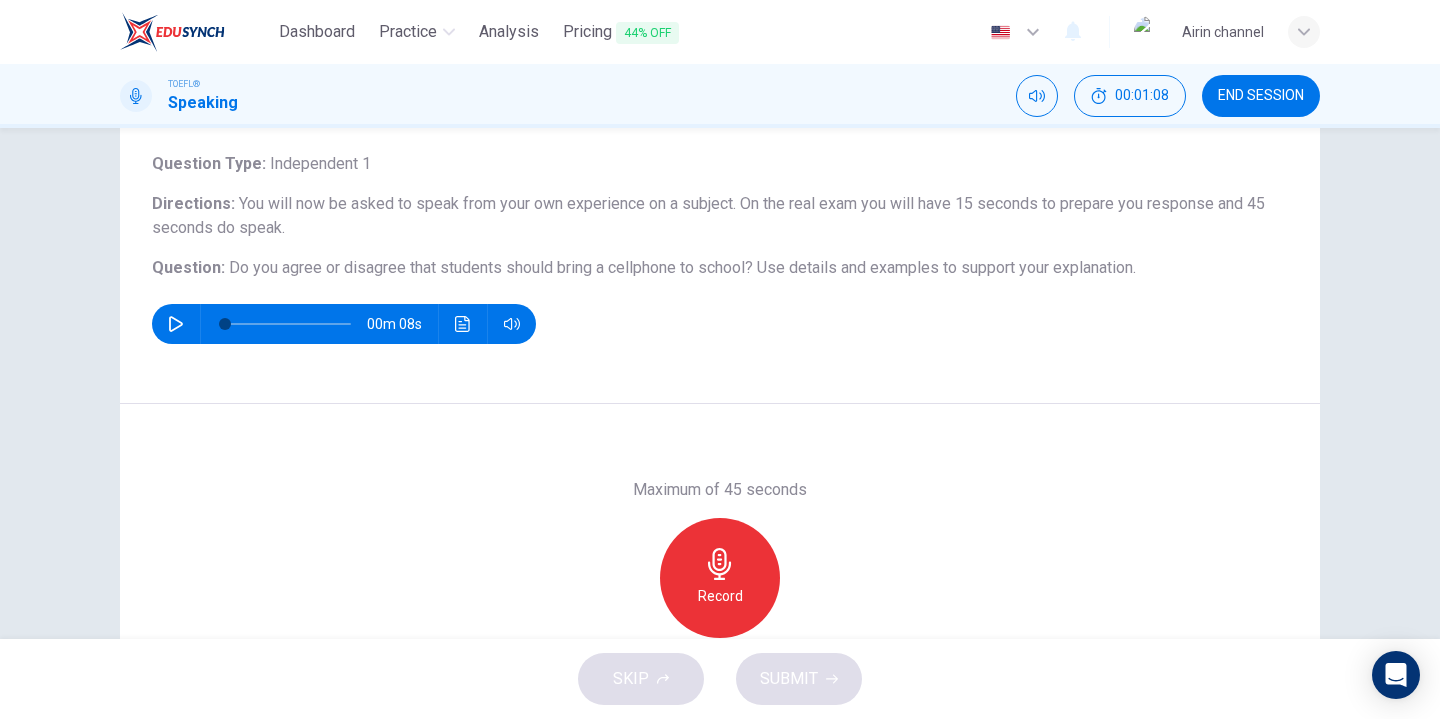 click at bounding box center (176, 324) 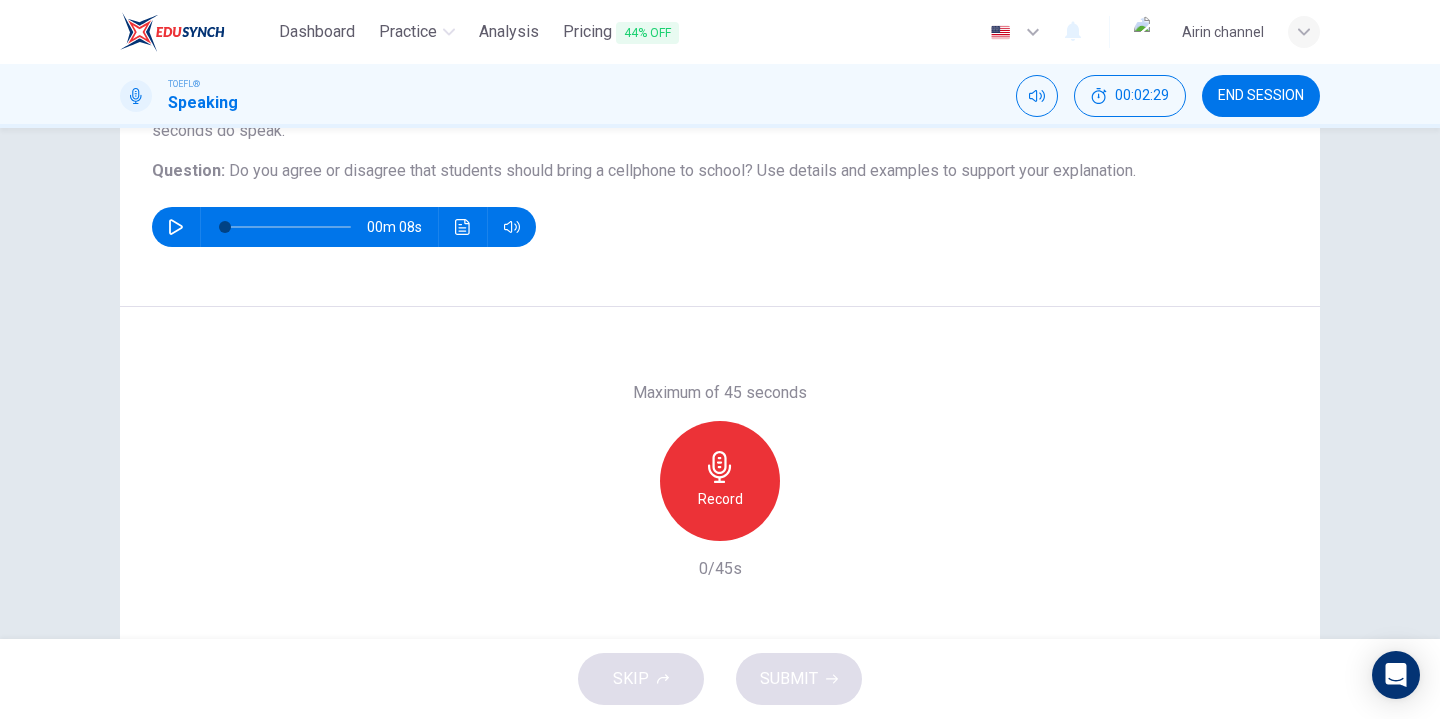 scroll, scrollTop: 227, scrollLeft: 0, axis: vertical 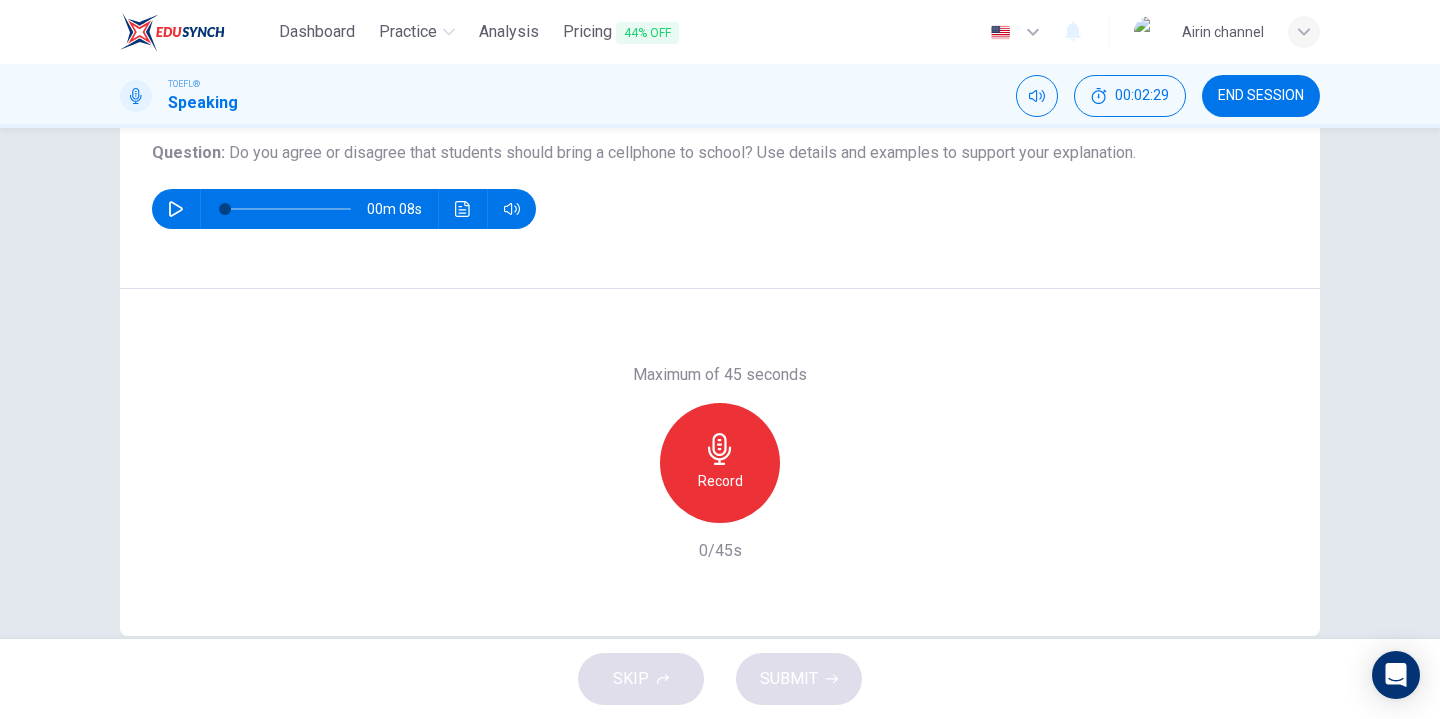 click on "Record" at bounding box center [720, 463] 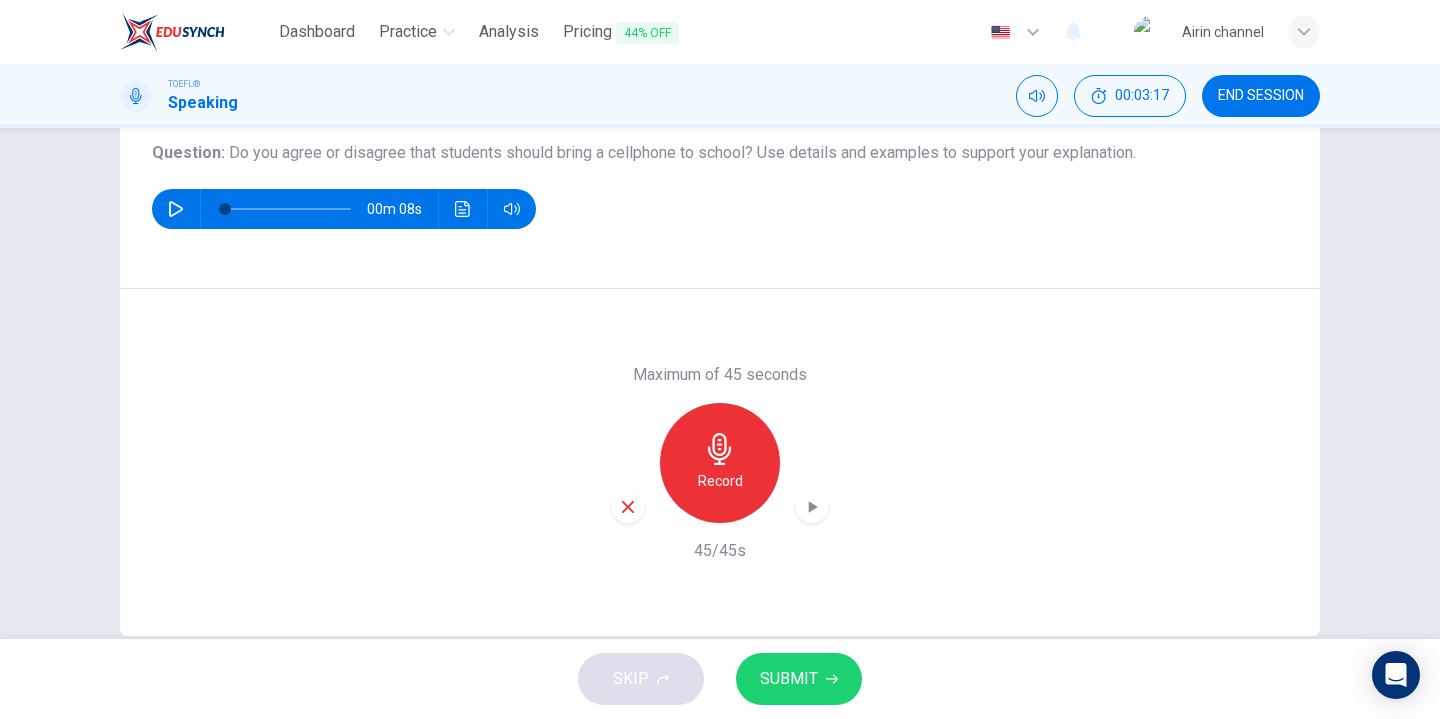 click on "SUBMIT" at bounding box center [799, 679] 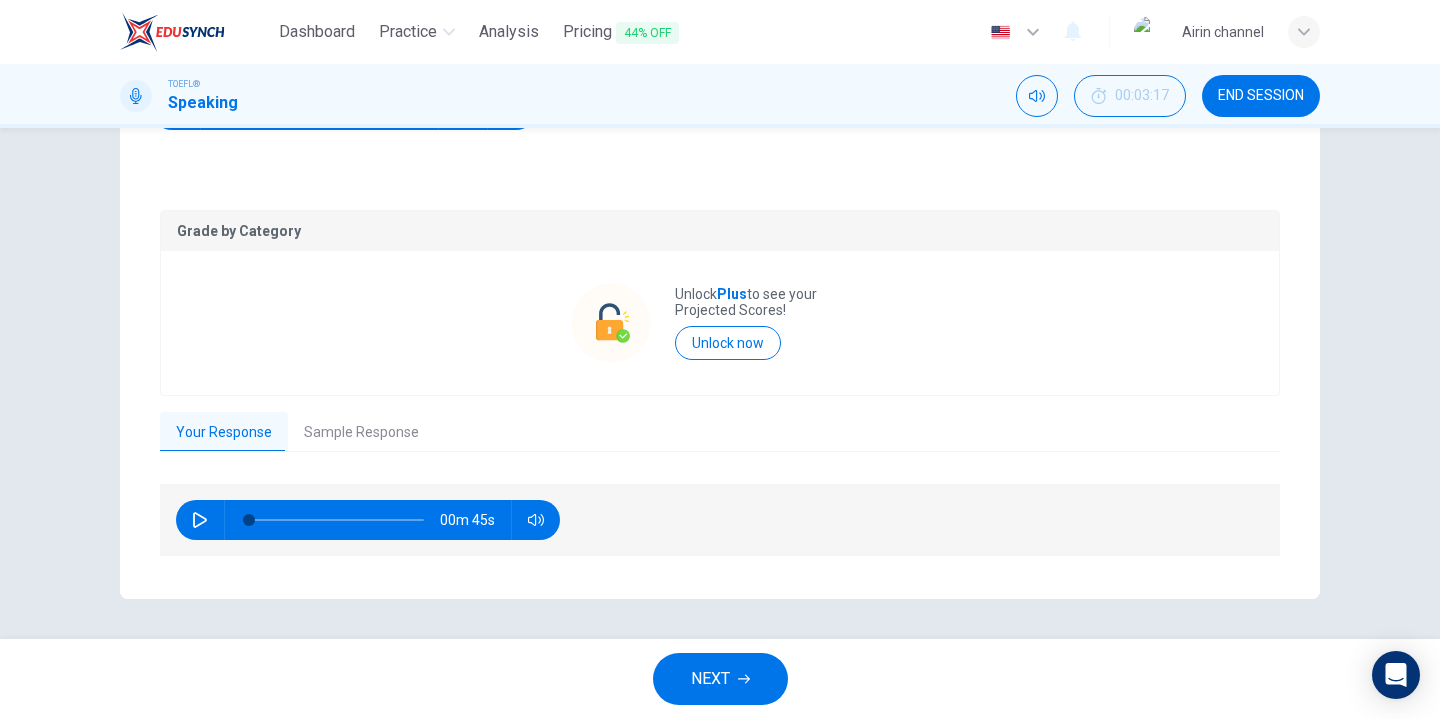 scroll, scrollTop: 325, scrollLeft: 0, axis: vertical 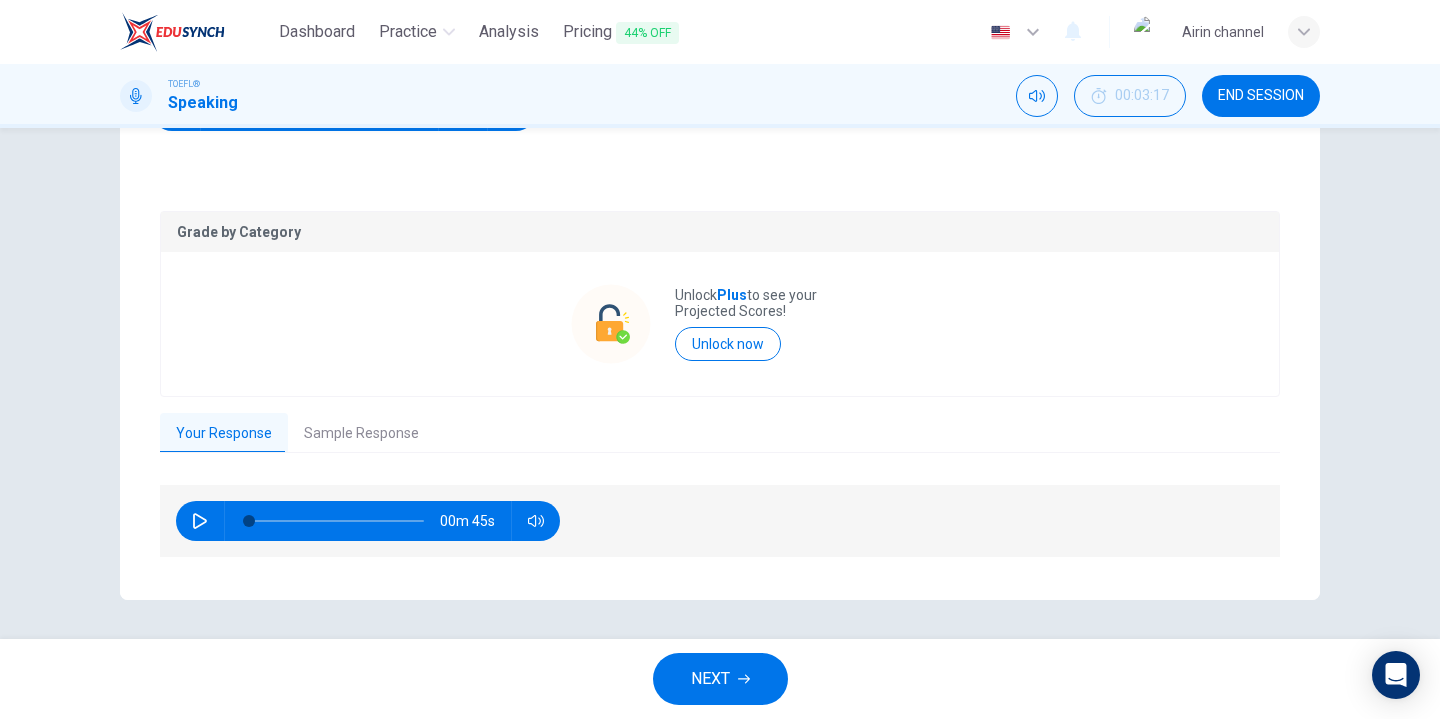 click on "NEXT" at bounding box center [710, 679] 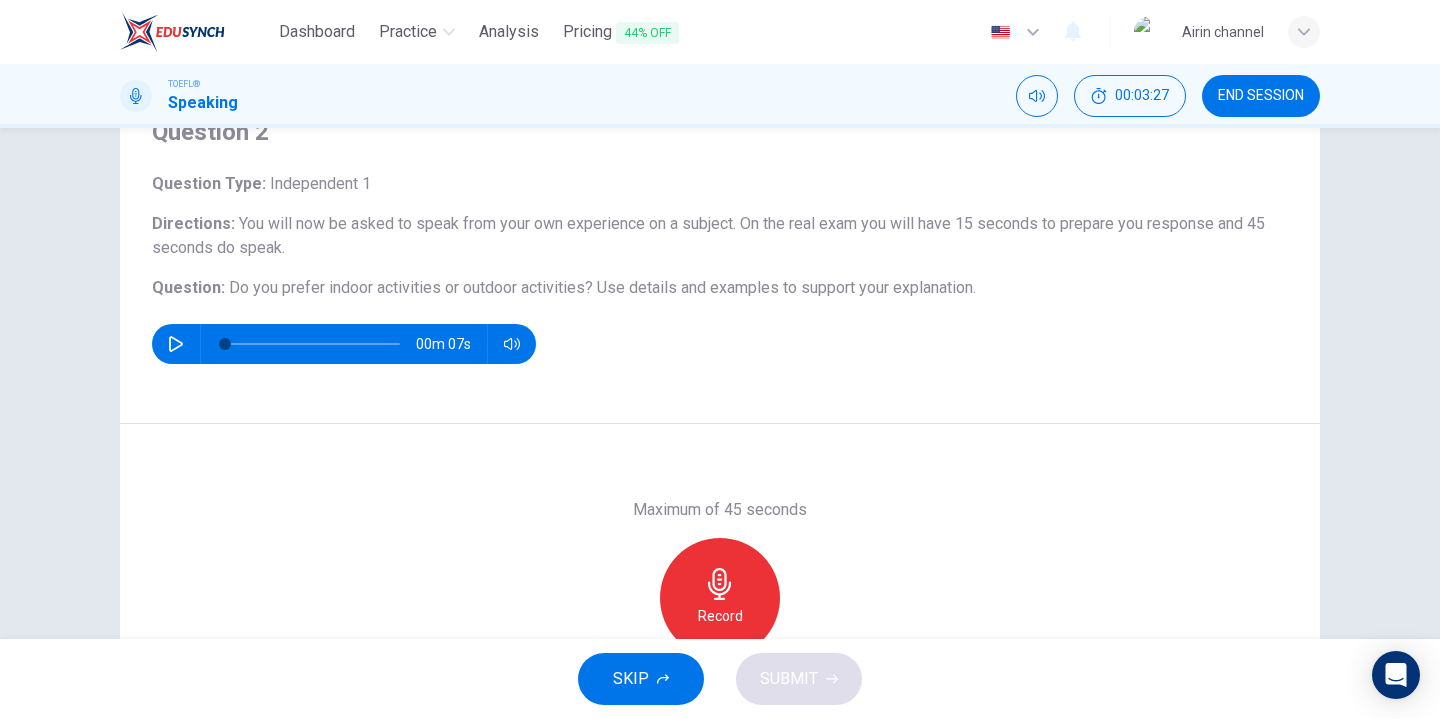 scroll, scrollTop: 91, scrollLeft: 0, axis: vertical 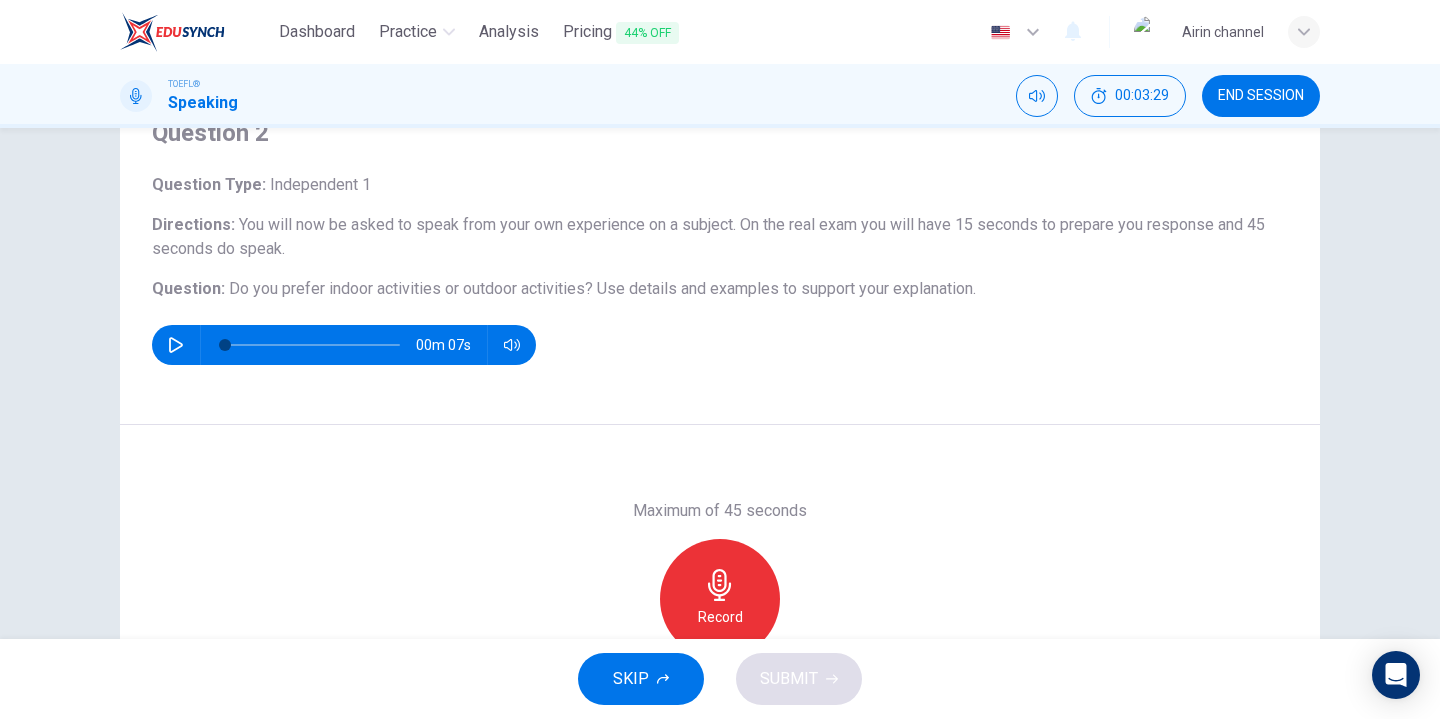 click at bounding box center (176, 345) 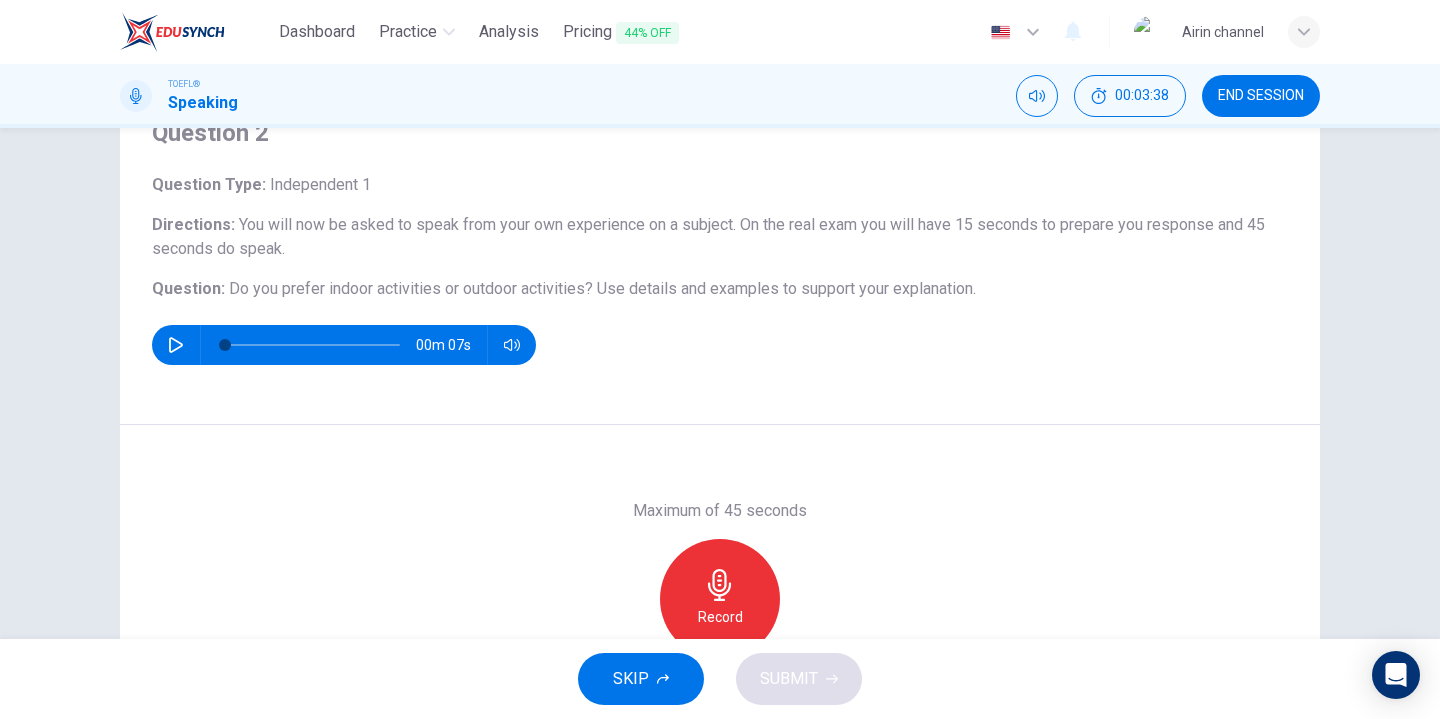 drag, startPoint x: 226, startPoint y: 292, endPoint x: 532, endPoint y: 302, distance: 306.16336 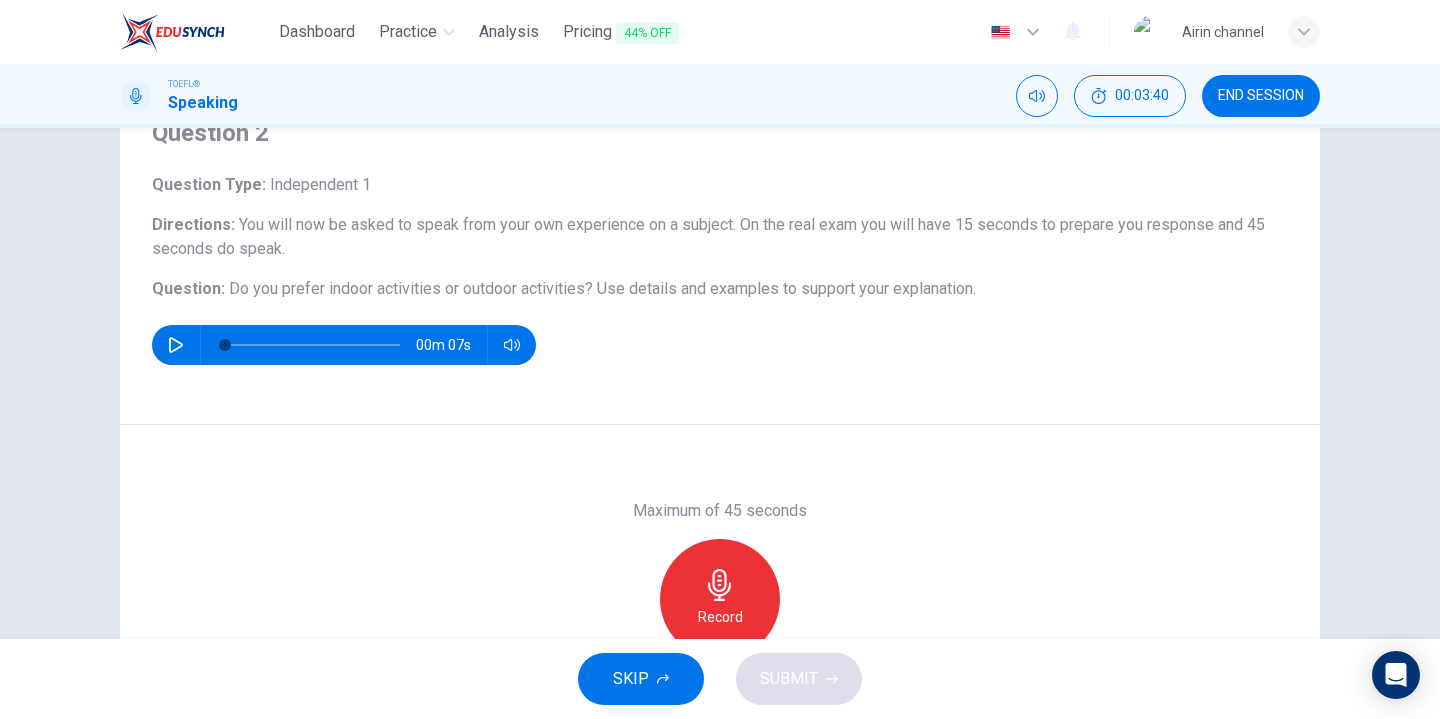 drag, startPoint x: 984, startPoint y: 289, endPoint x: 572, endPoint y: 284, distance: 412.03033 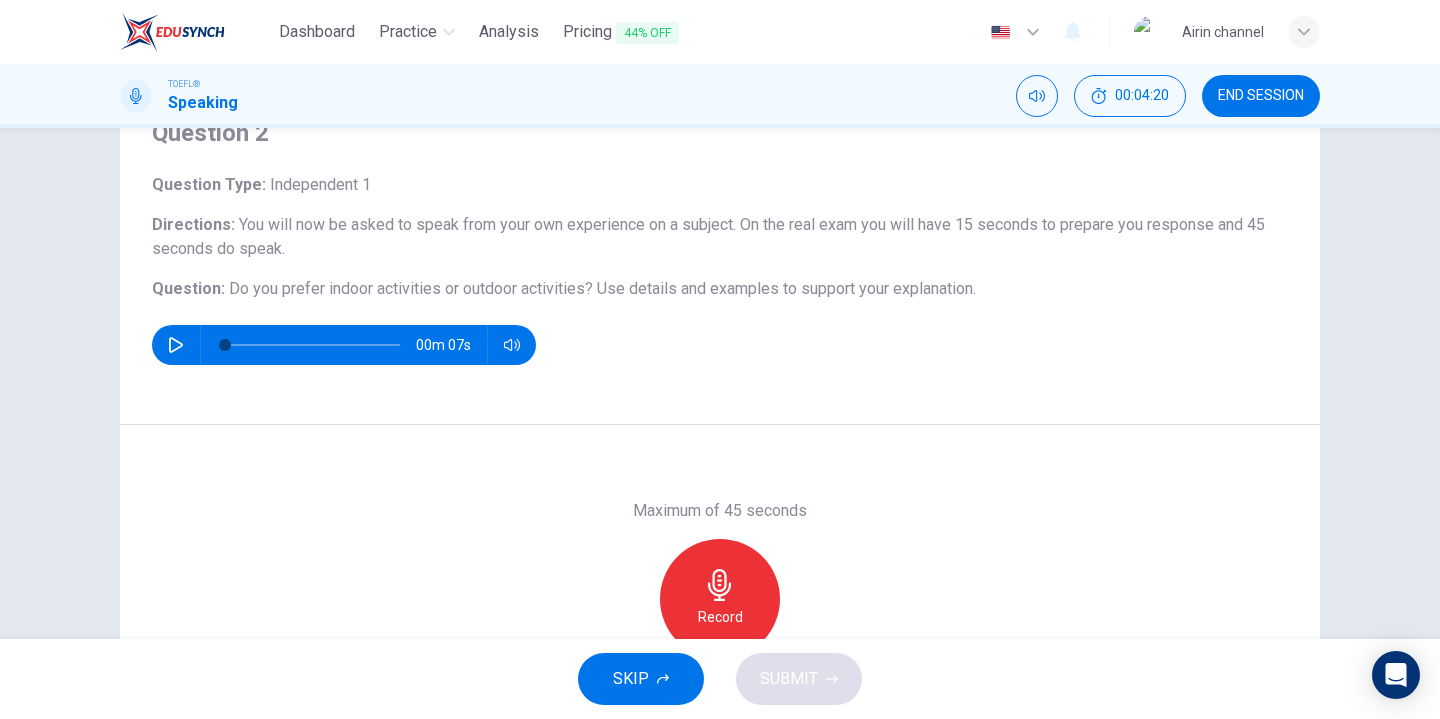 click on "SKIP" at bounding box center [631, 679] 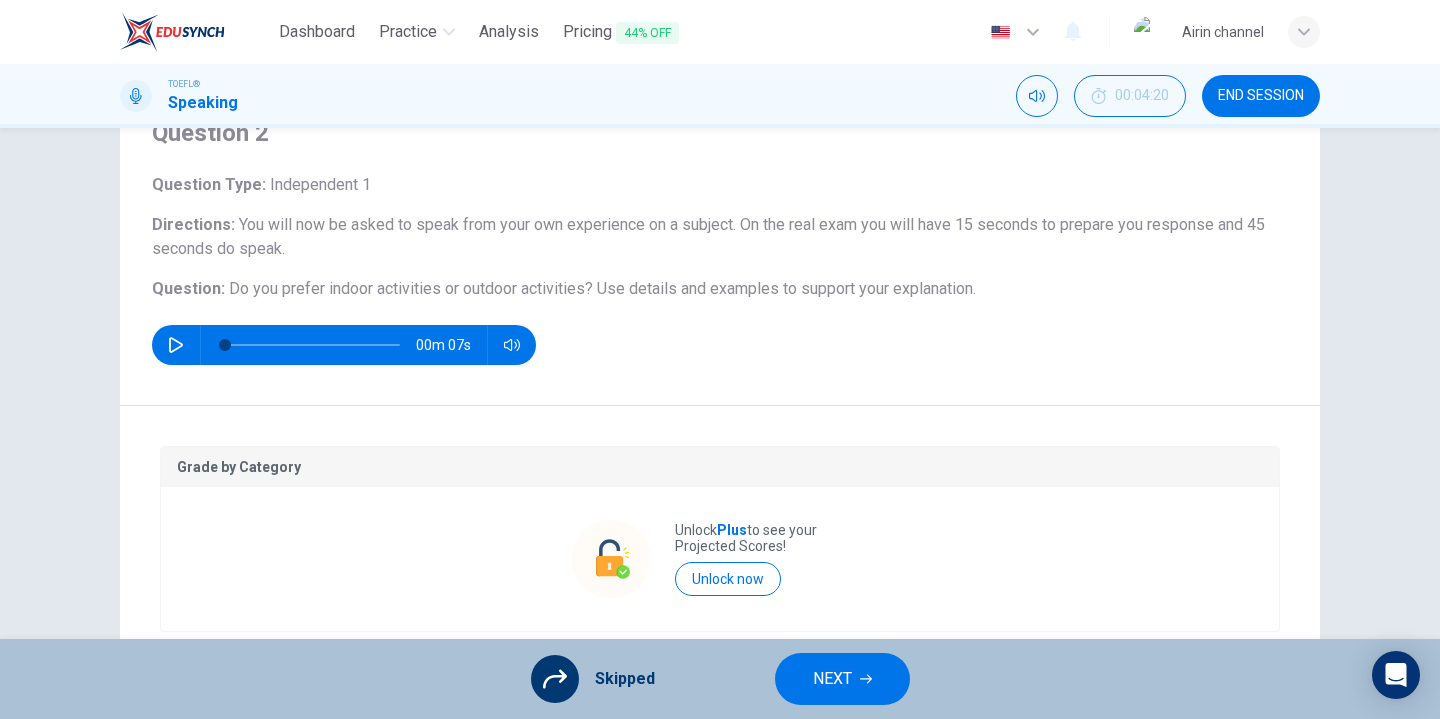 click on "NEXT" at bounding box center [832, 679] 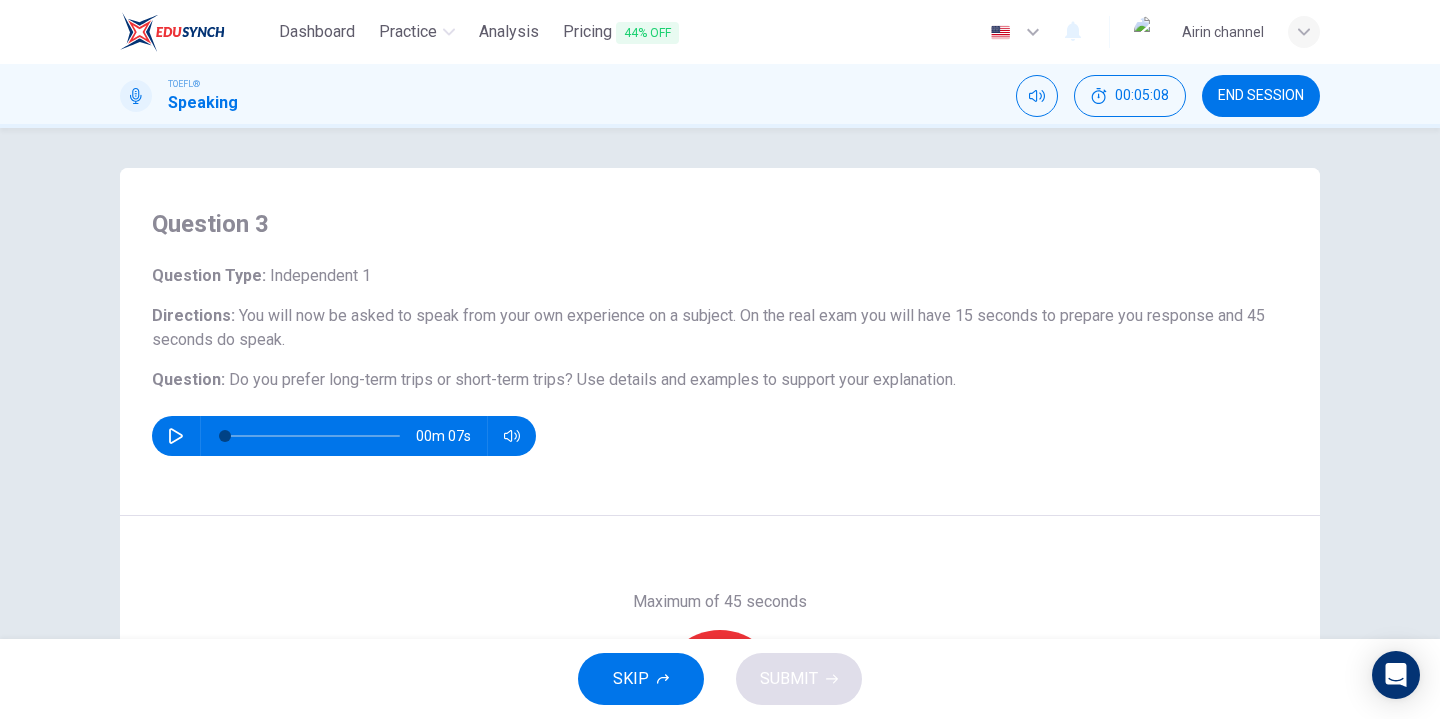 click on "SKIP" at bounding box center [631, 679] 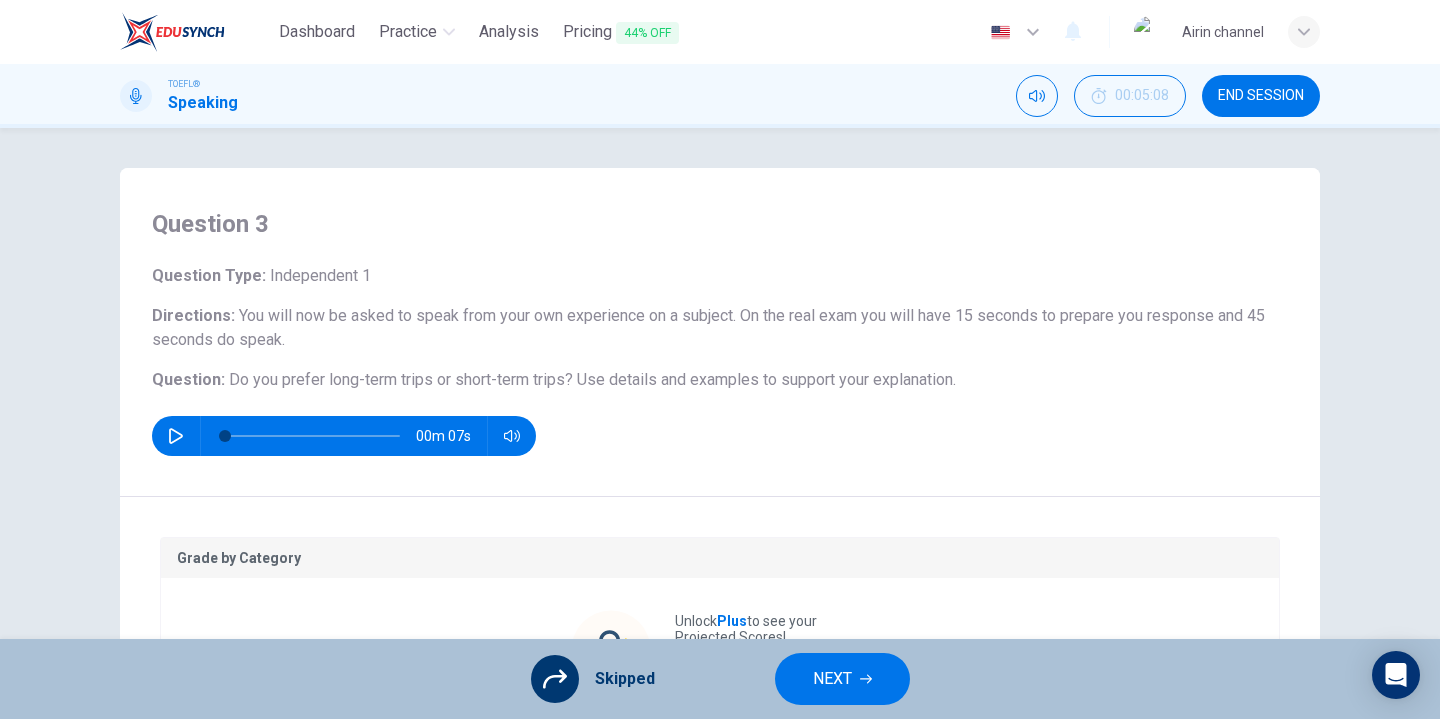 click on "NEXT" at bounding box center (832, 679) 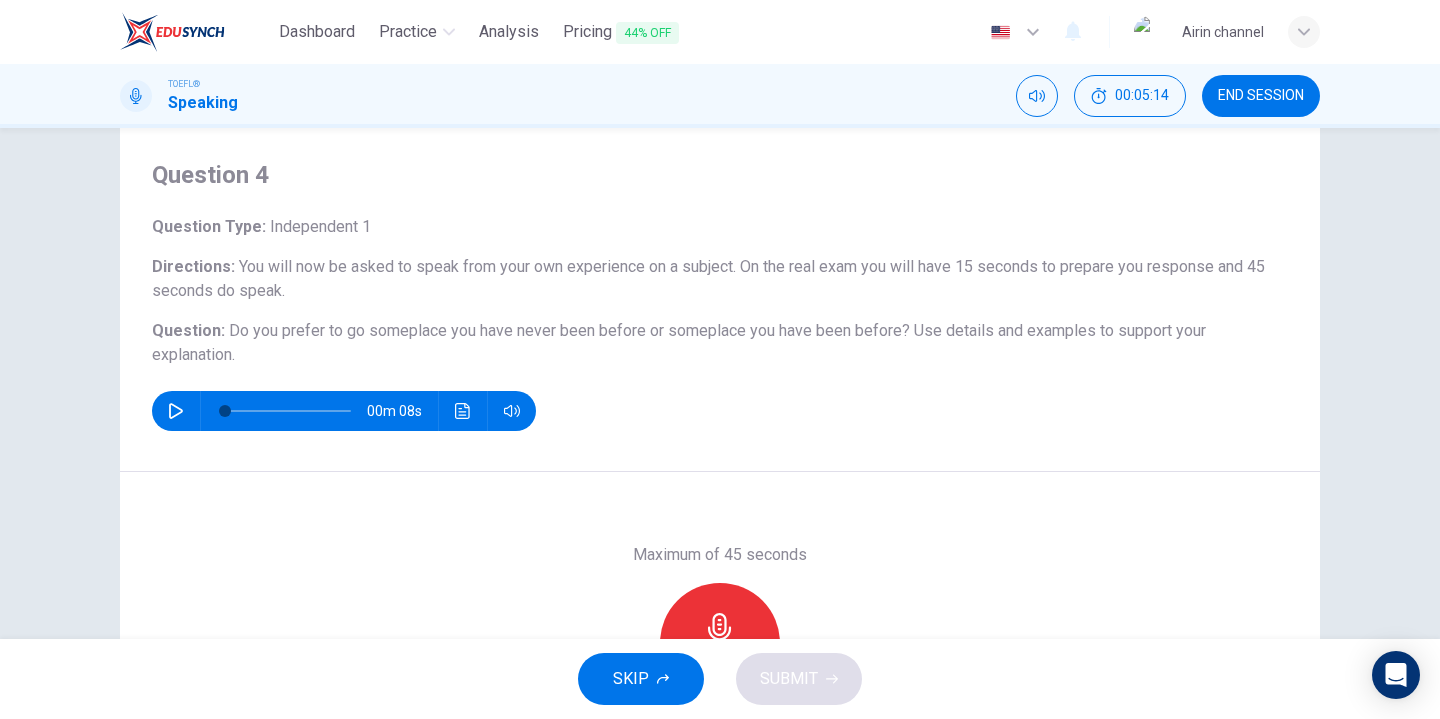 scroll, scrollTop: 57, scrollLeft: 0, axis: vertical 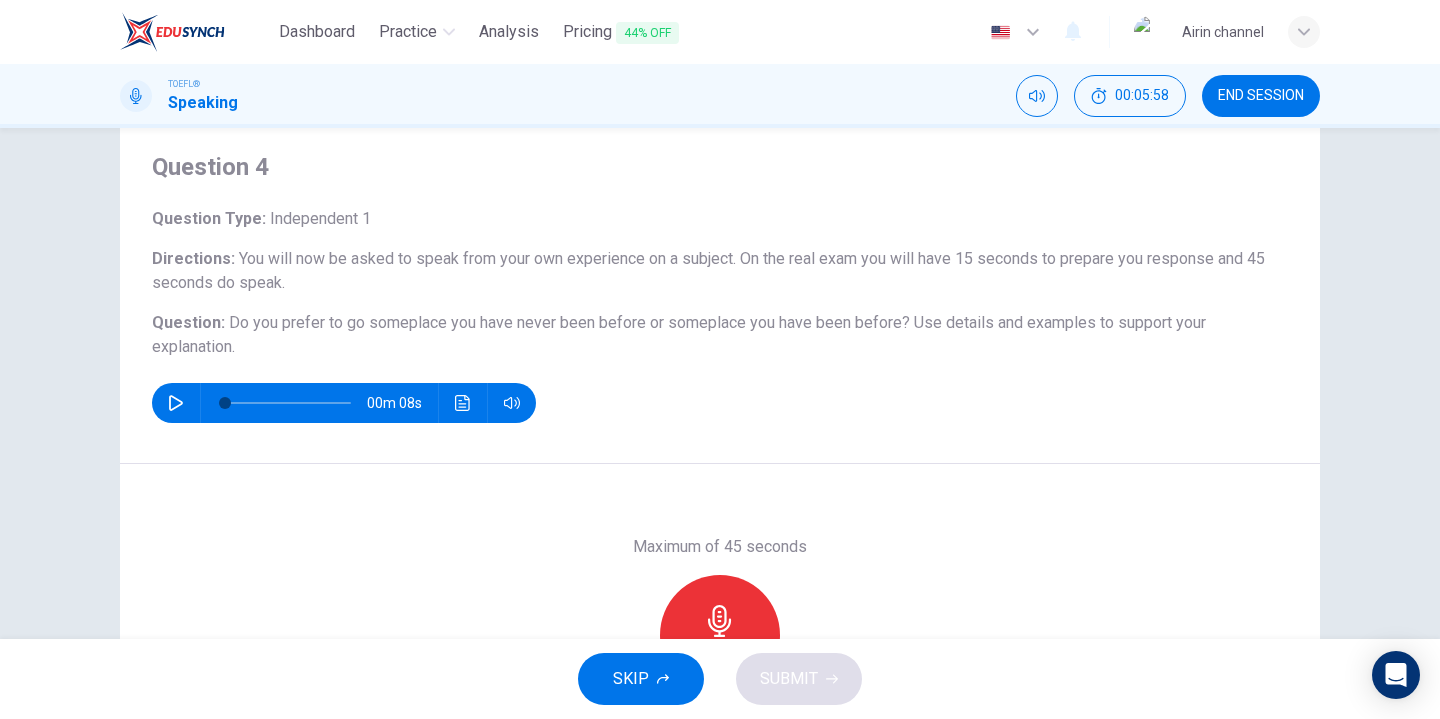 click on "SKIP" at bounding box center (641, 679) 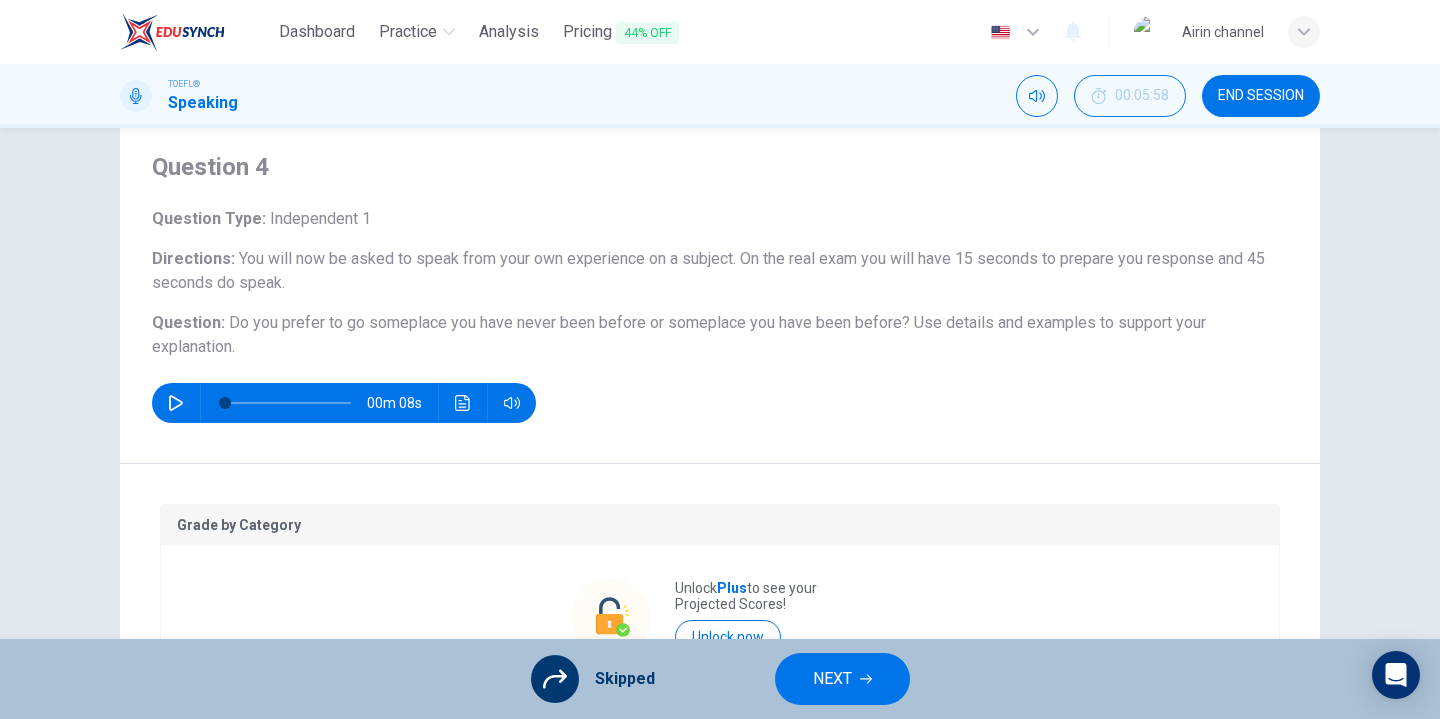 click on "NEXT" at bounding box center [832, 679] 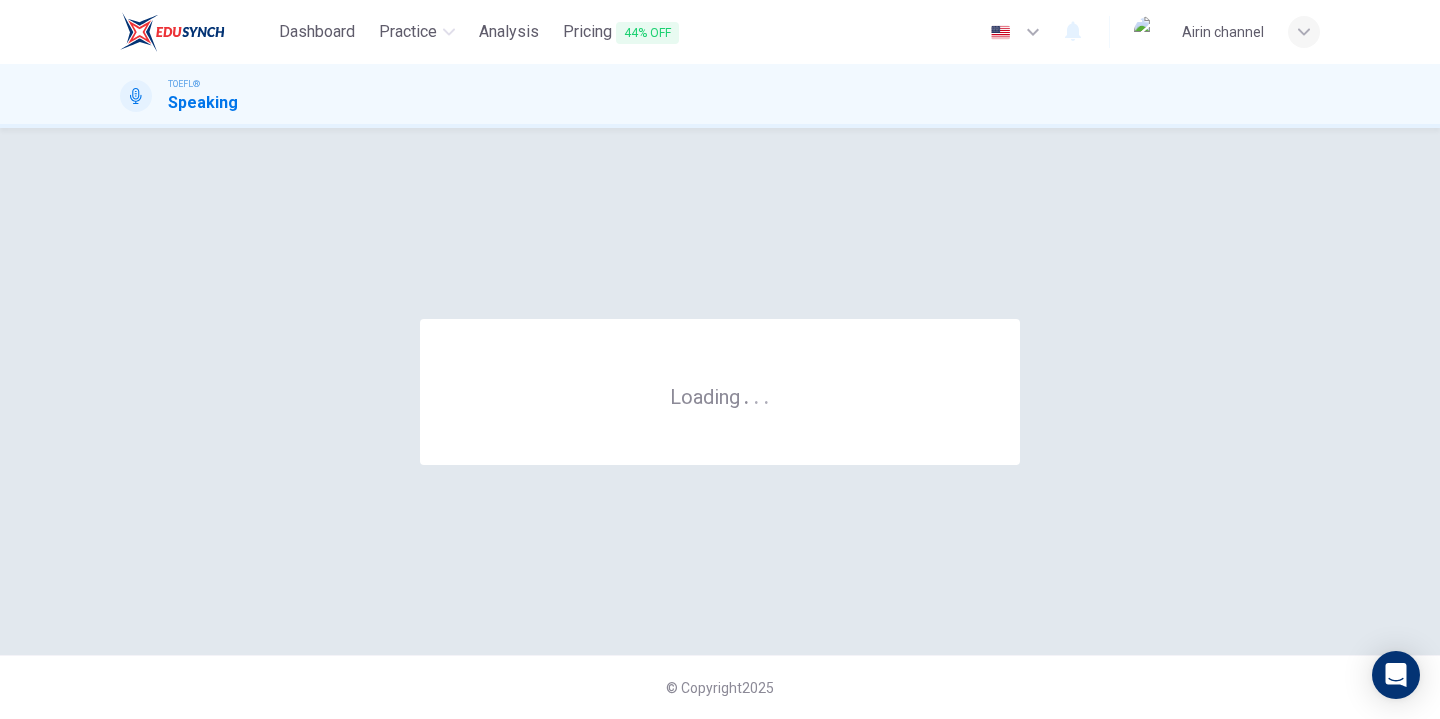 scroll, scrollTop: 0, scrollLeft: 0, axis: both 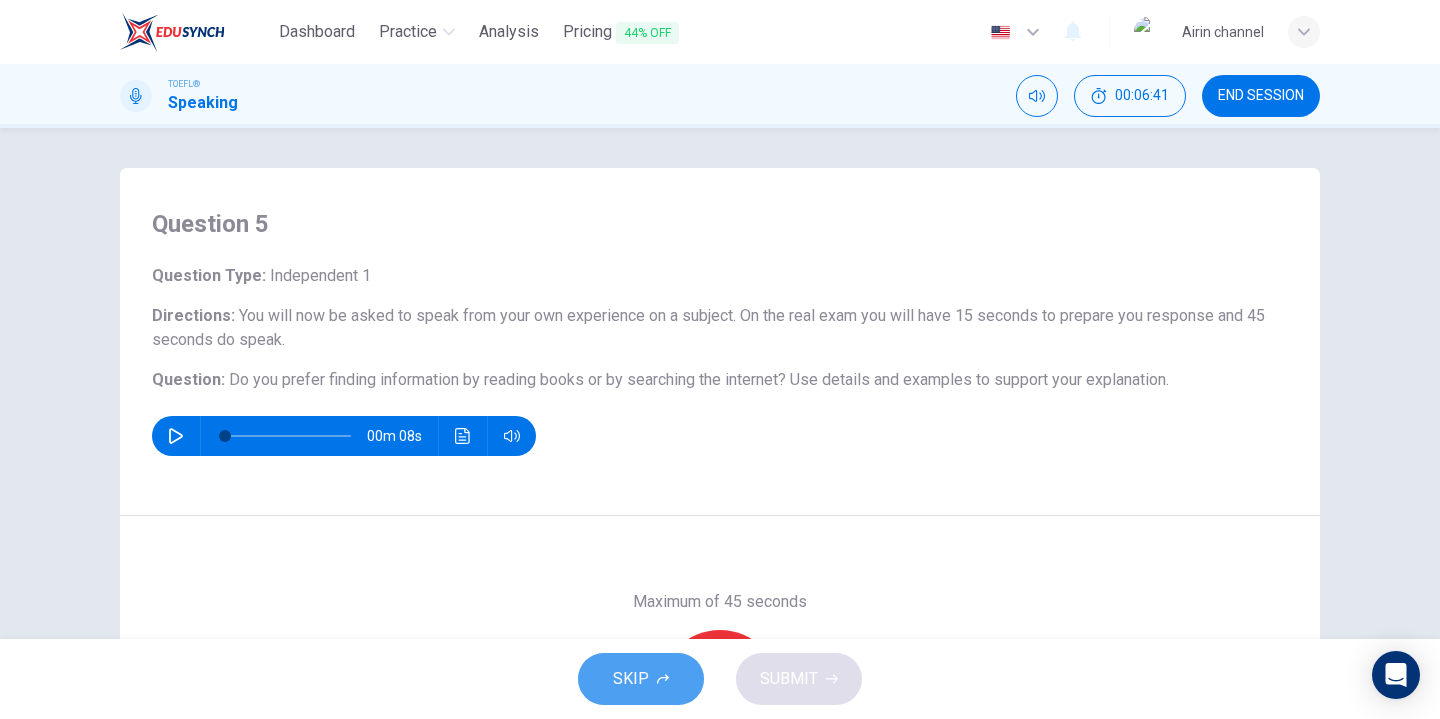 click on "SKIP" at bounding box center (641, 679) 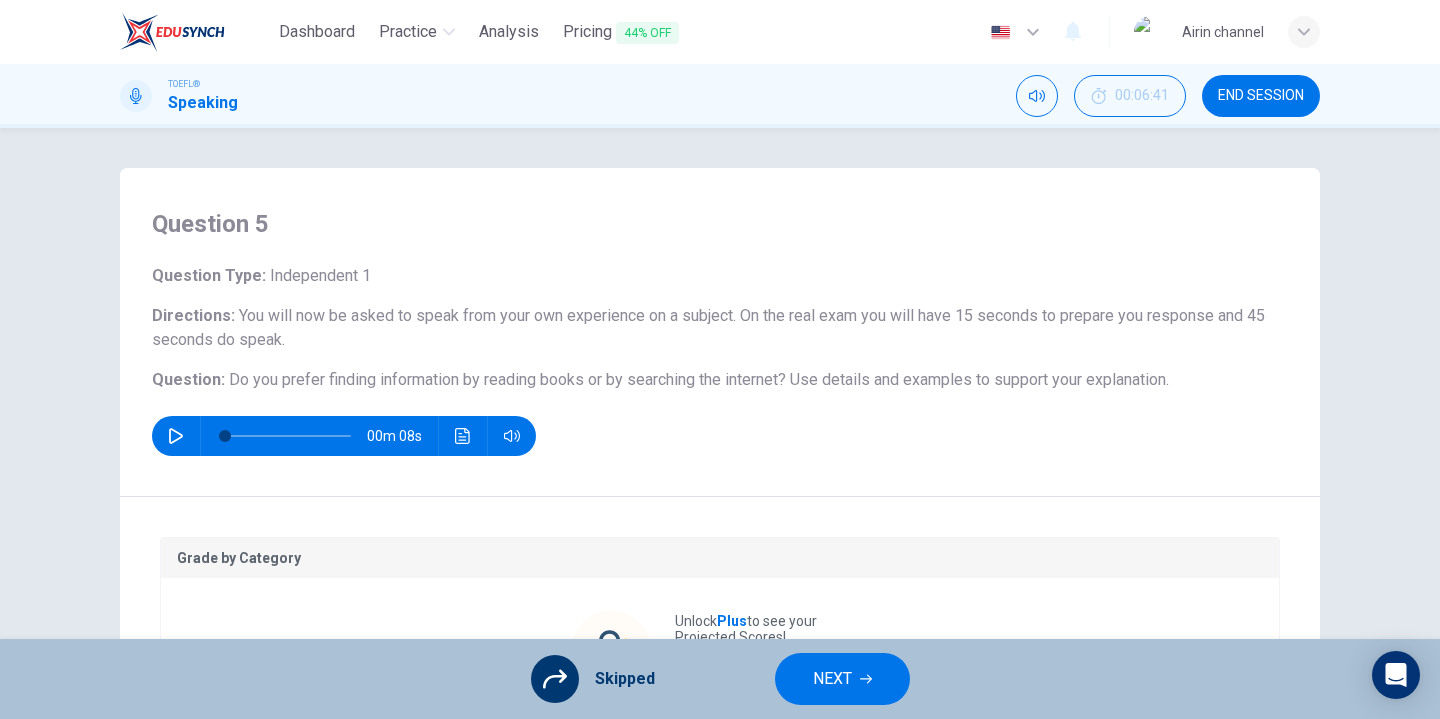 click on "NEXT" at bounding box center (832, 679) 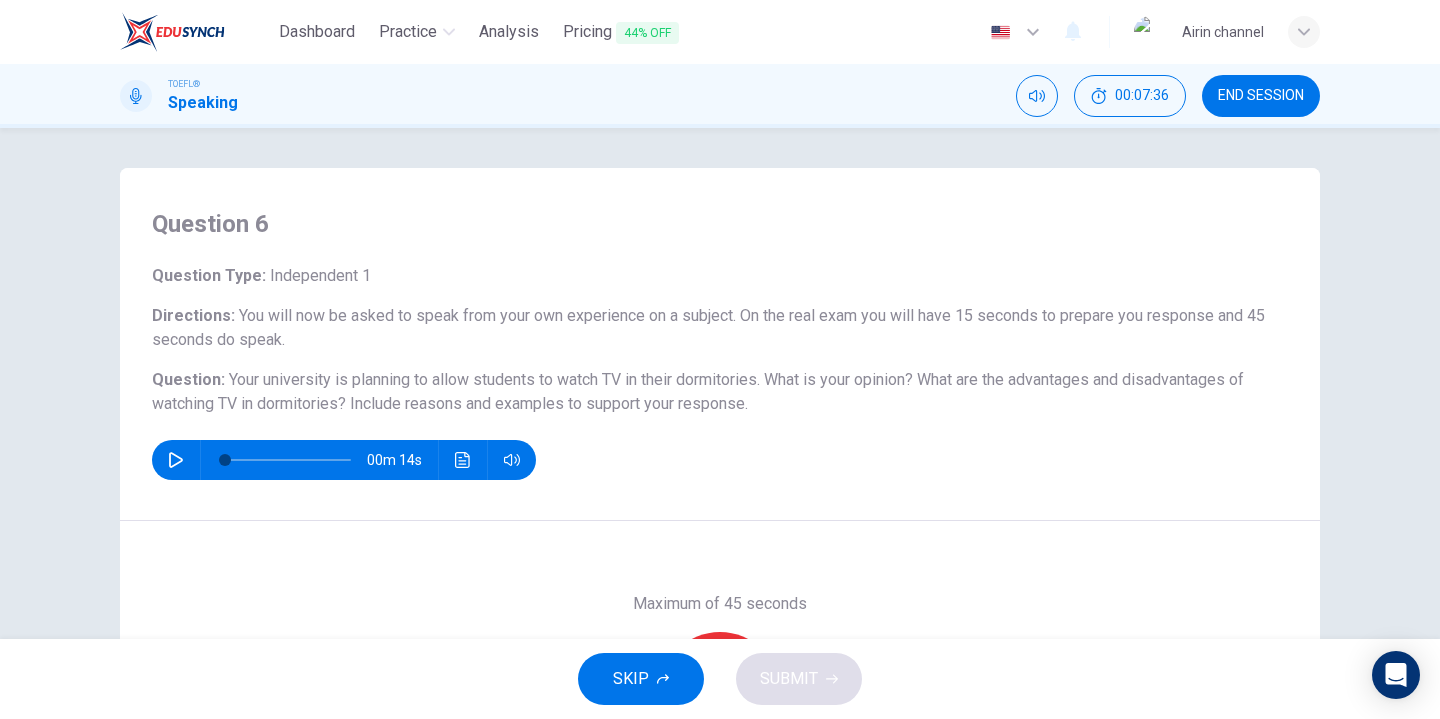 click at bounding box center (663, 679) 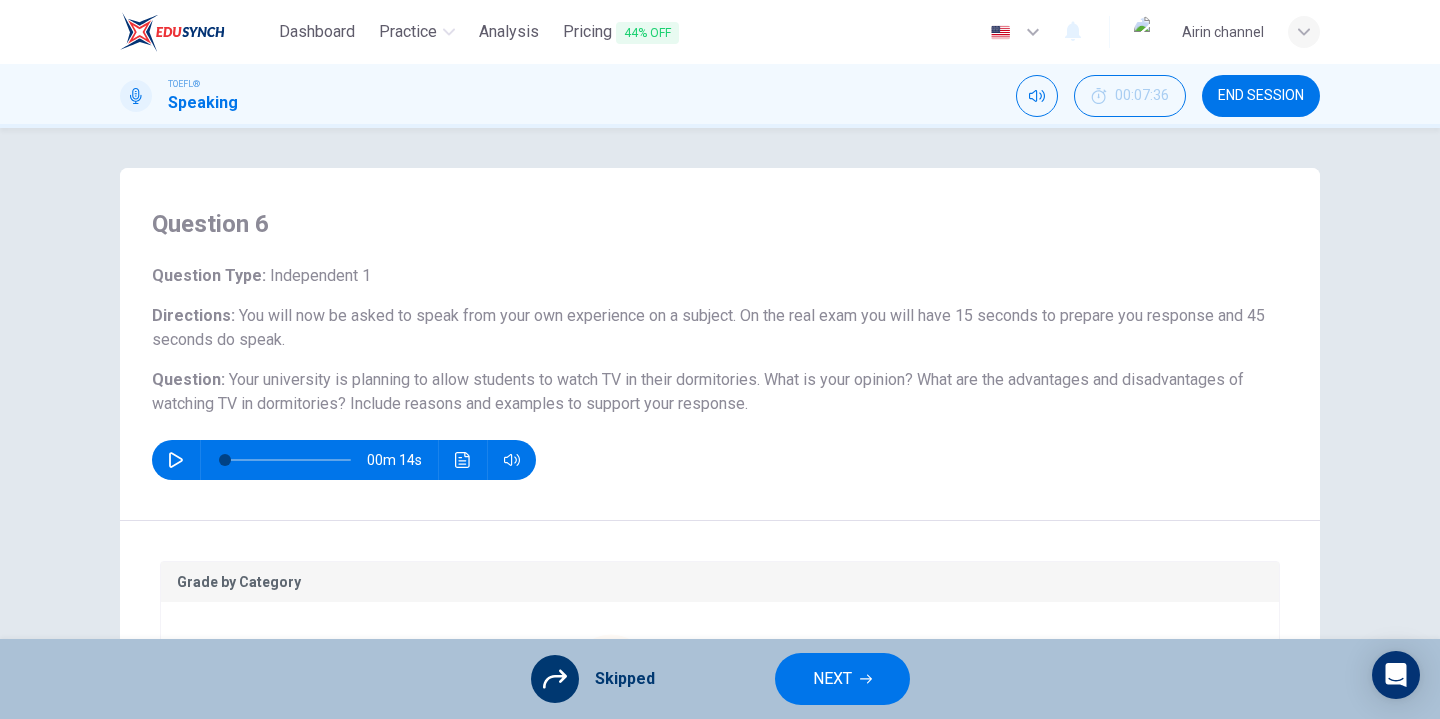 click on "NEXT" at bounding box center [832, 679] 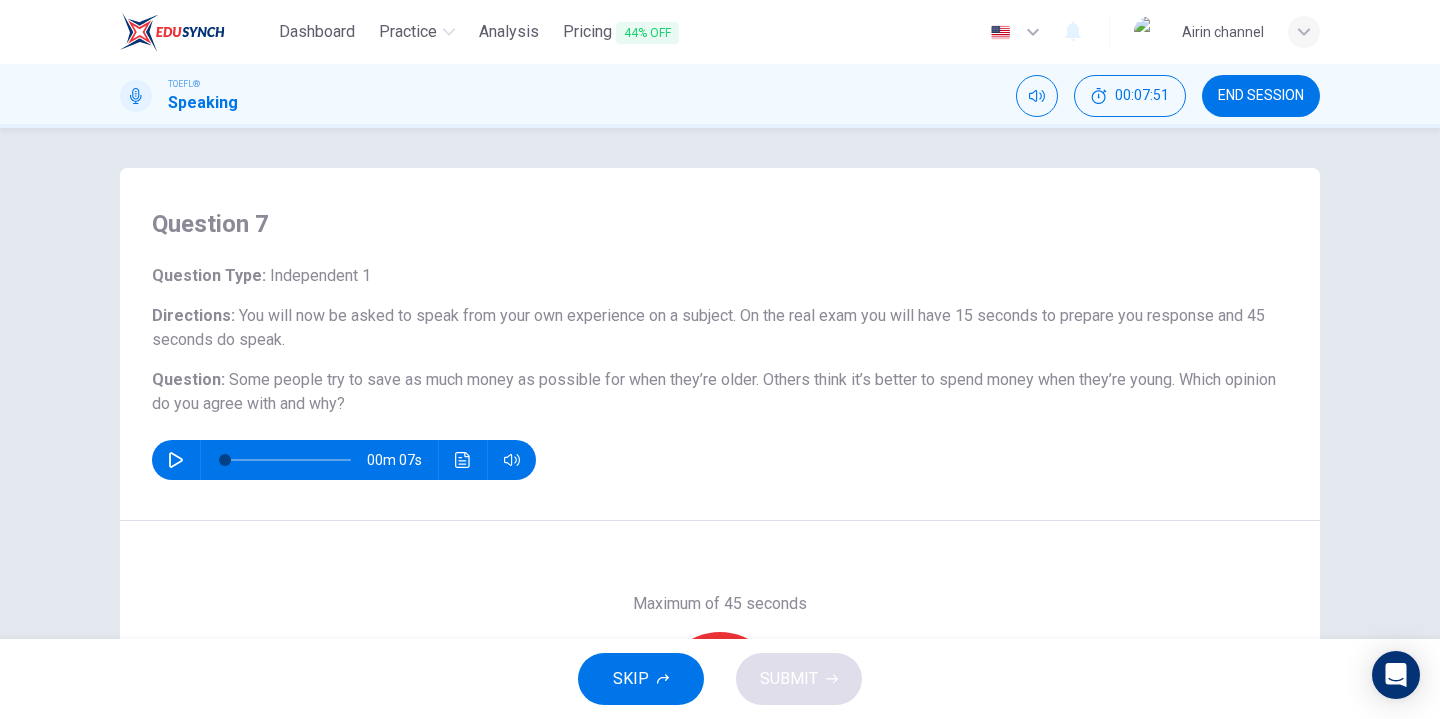 click on "SKIP" at bounding box center (641, 679) 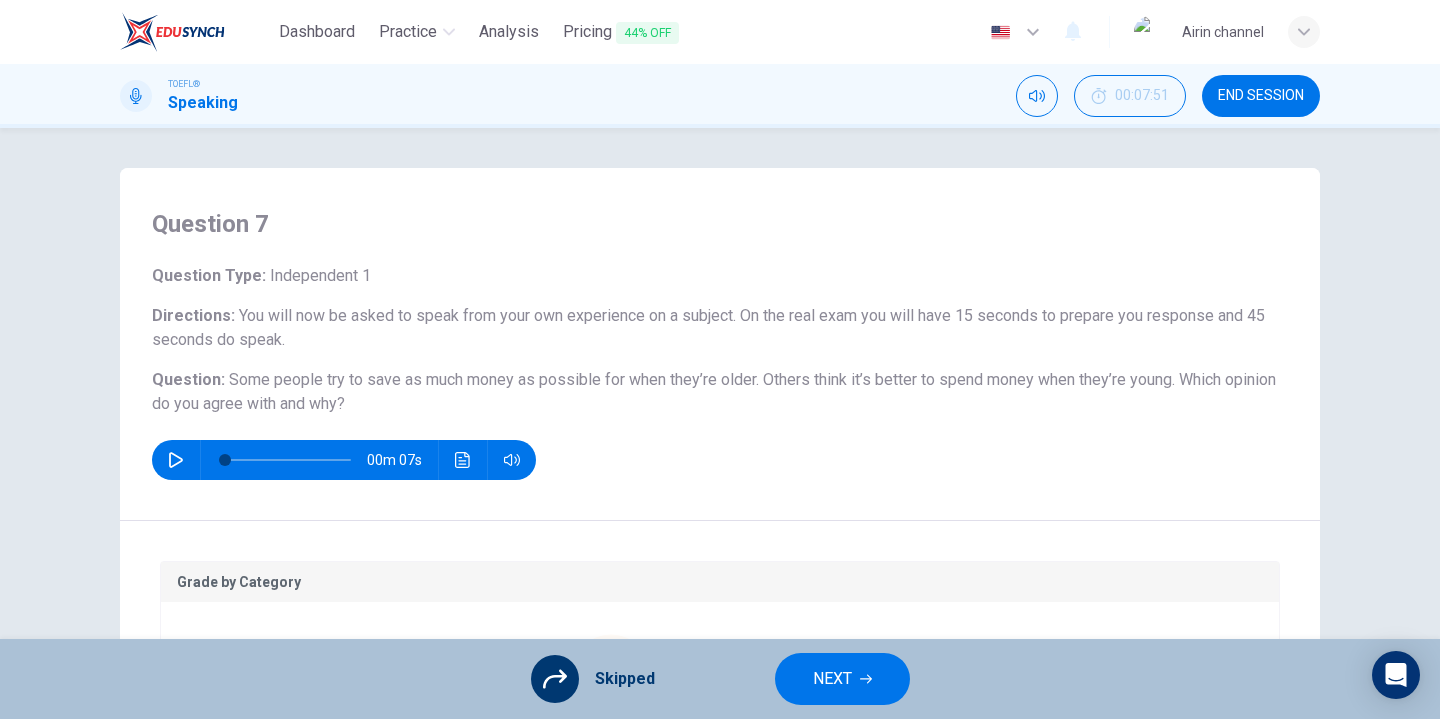 click on "NEXT" at bounding box center (832, 679) 